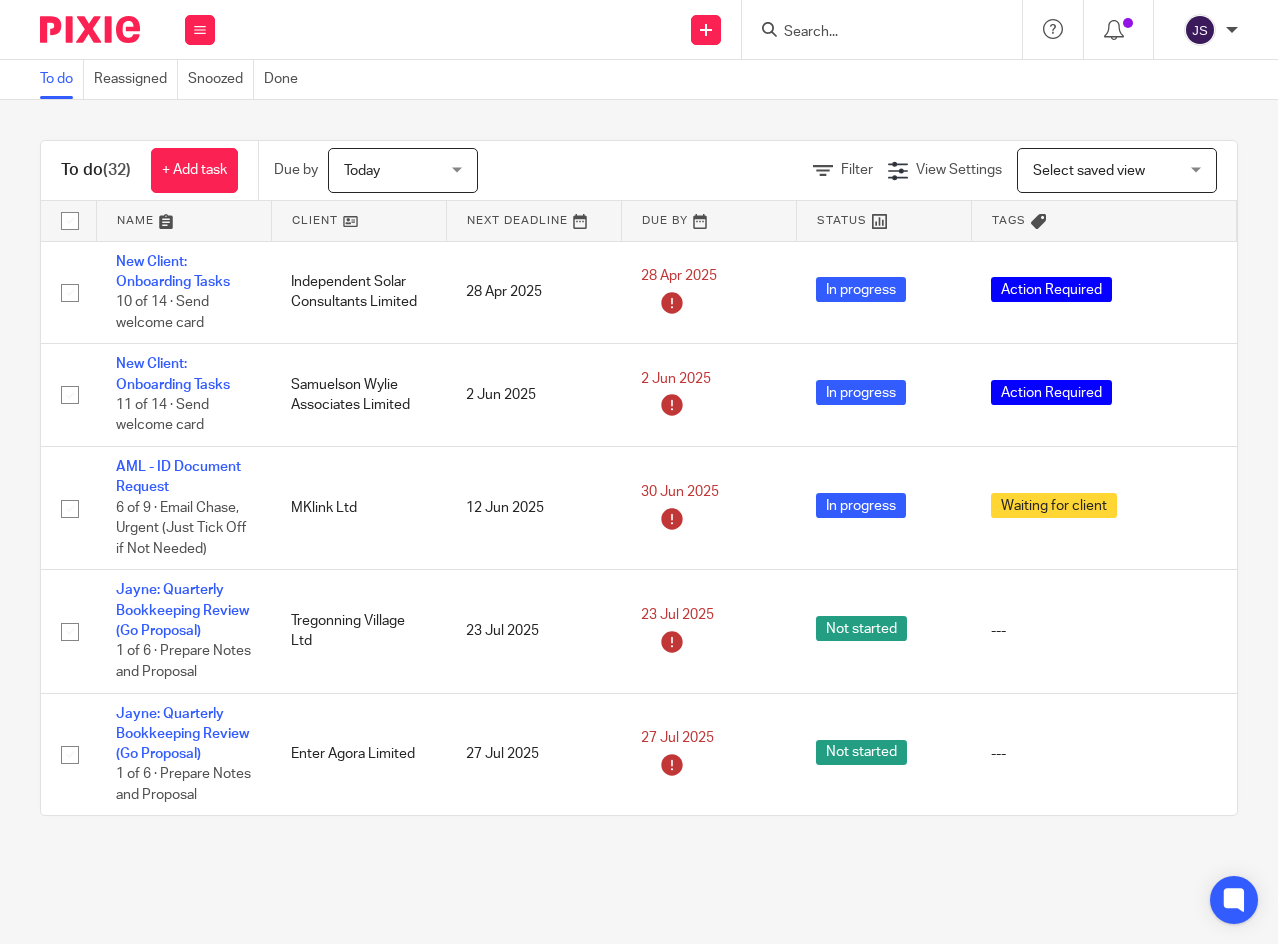 scroll, scrollTop: 0, scrollLeft: 0, axis: both 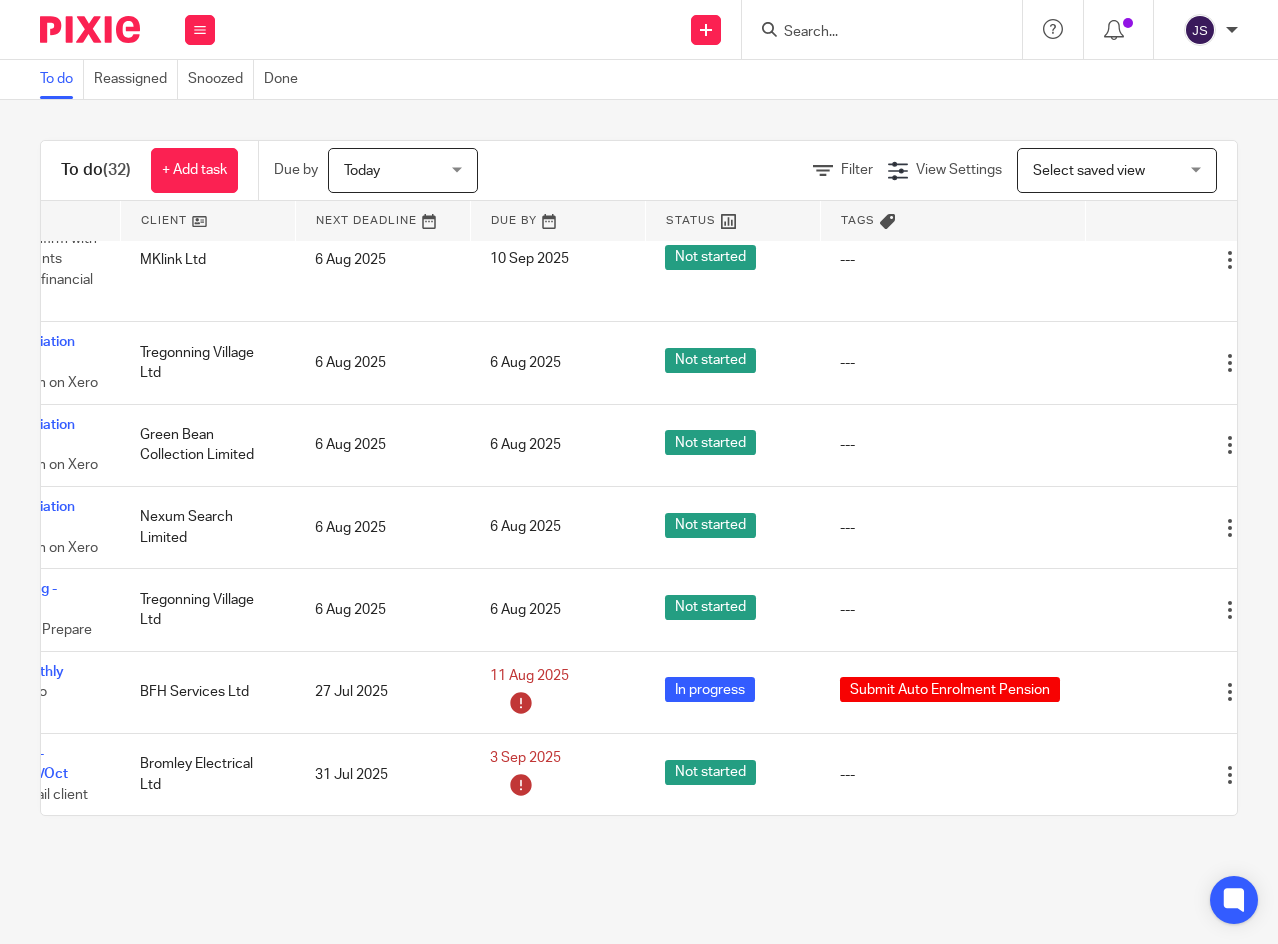 click at bounding box center (1130, 363) 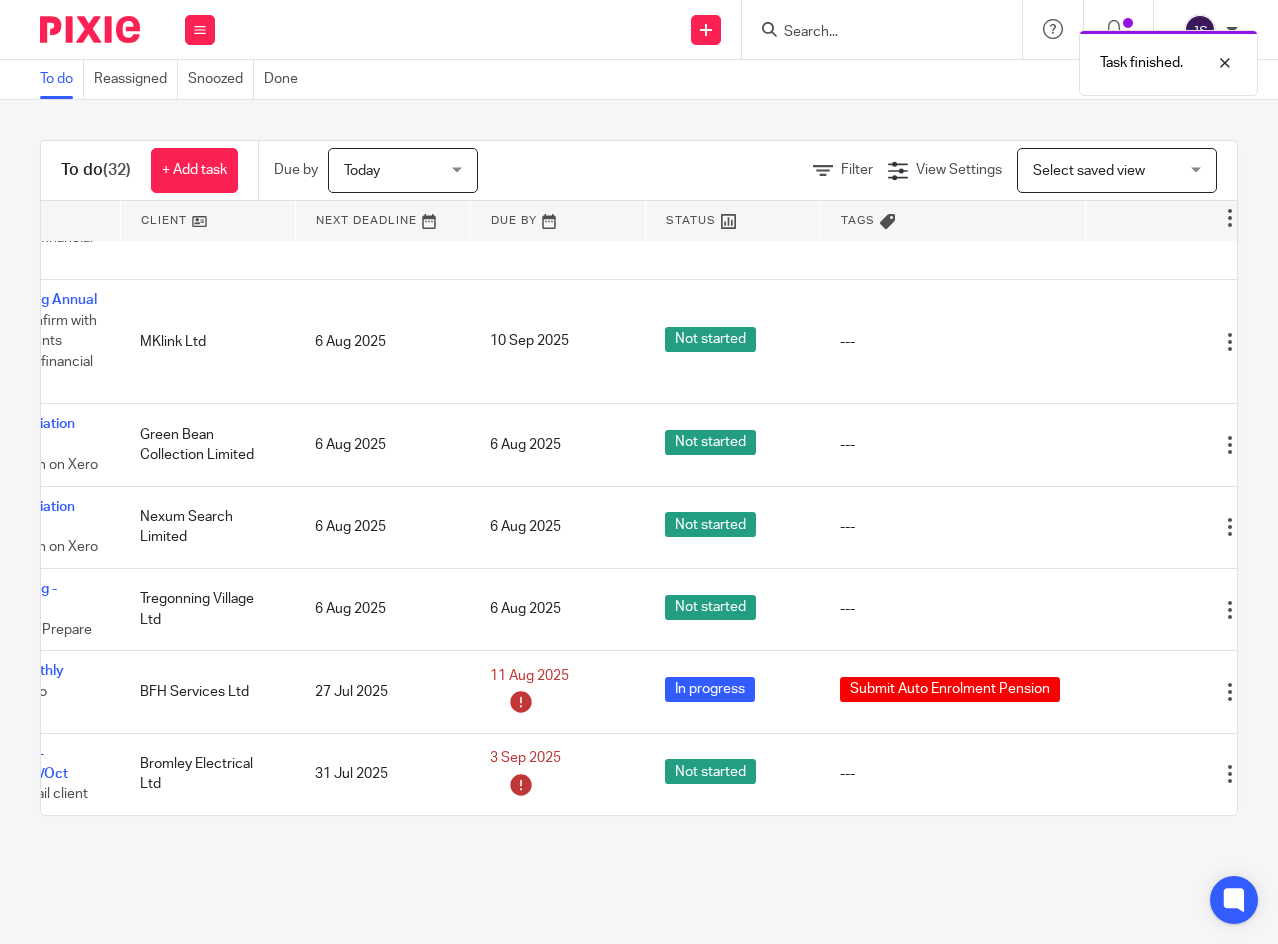 click at bounding box center [1130, 527] 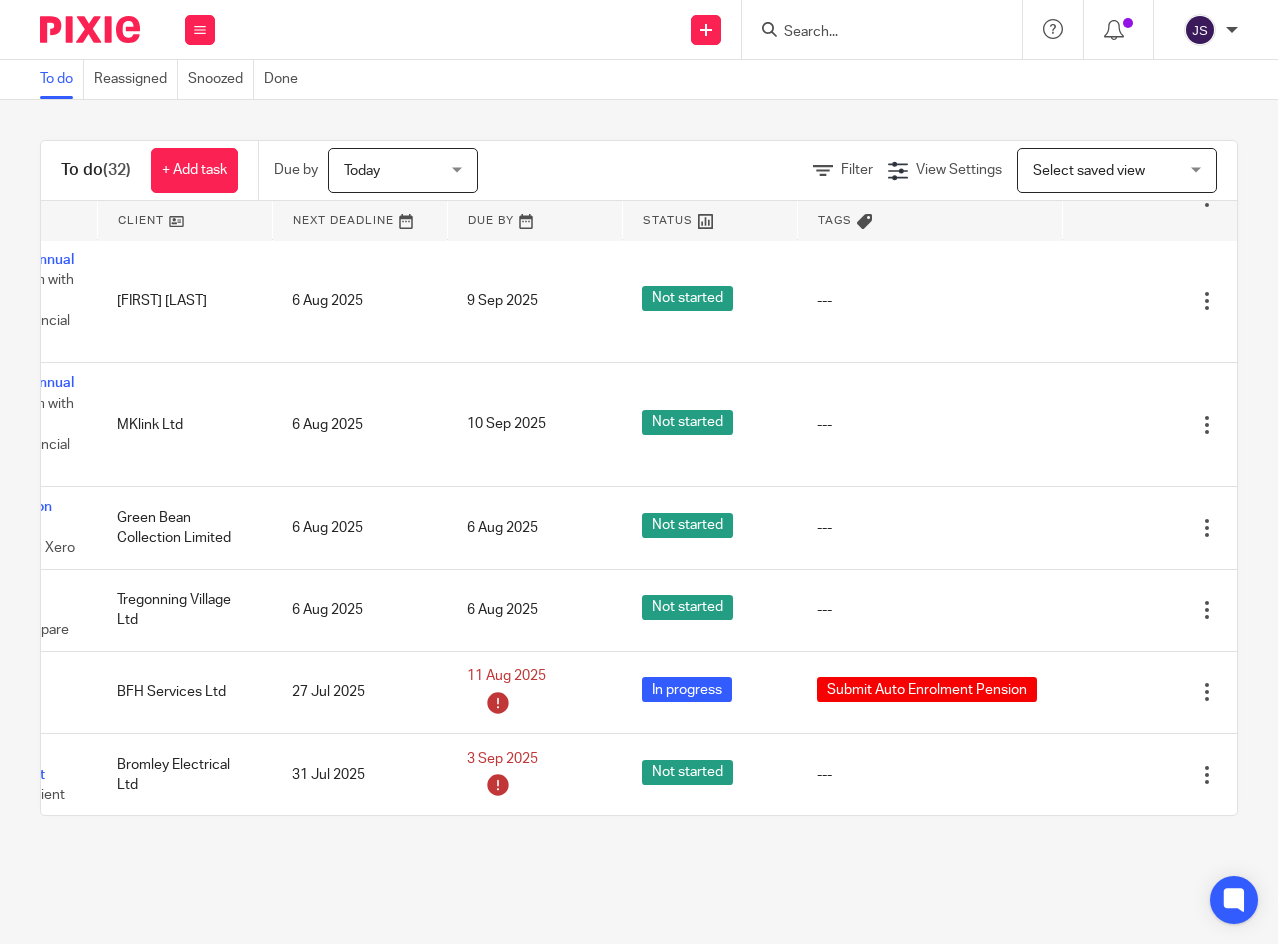 scroll, scrollTop: 1804, scrollLeft: 218, axis: both 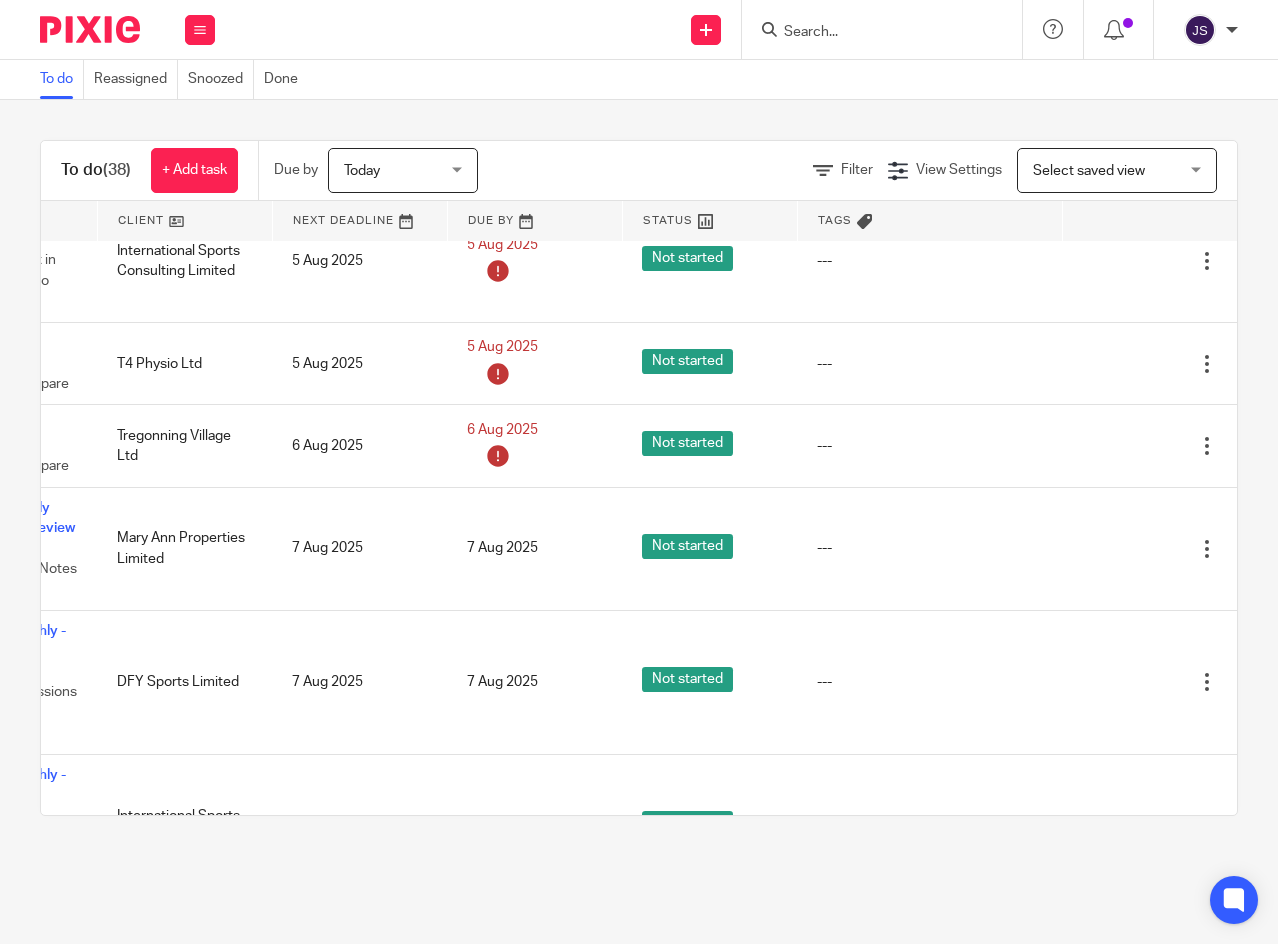 click at bounding box center (1107, 446) 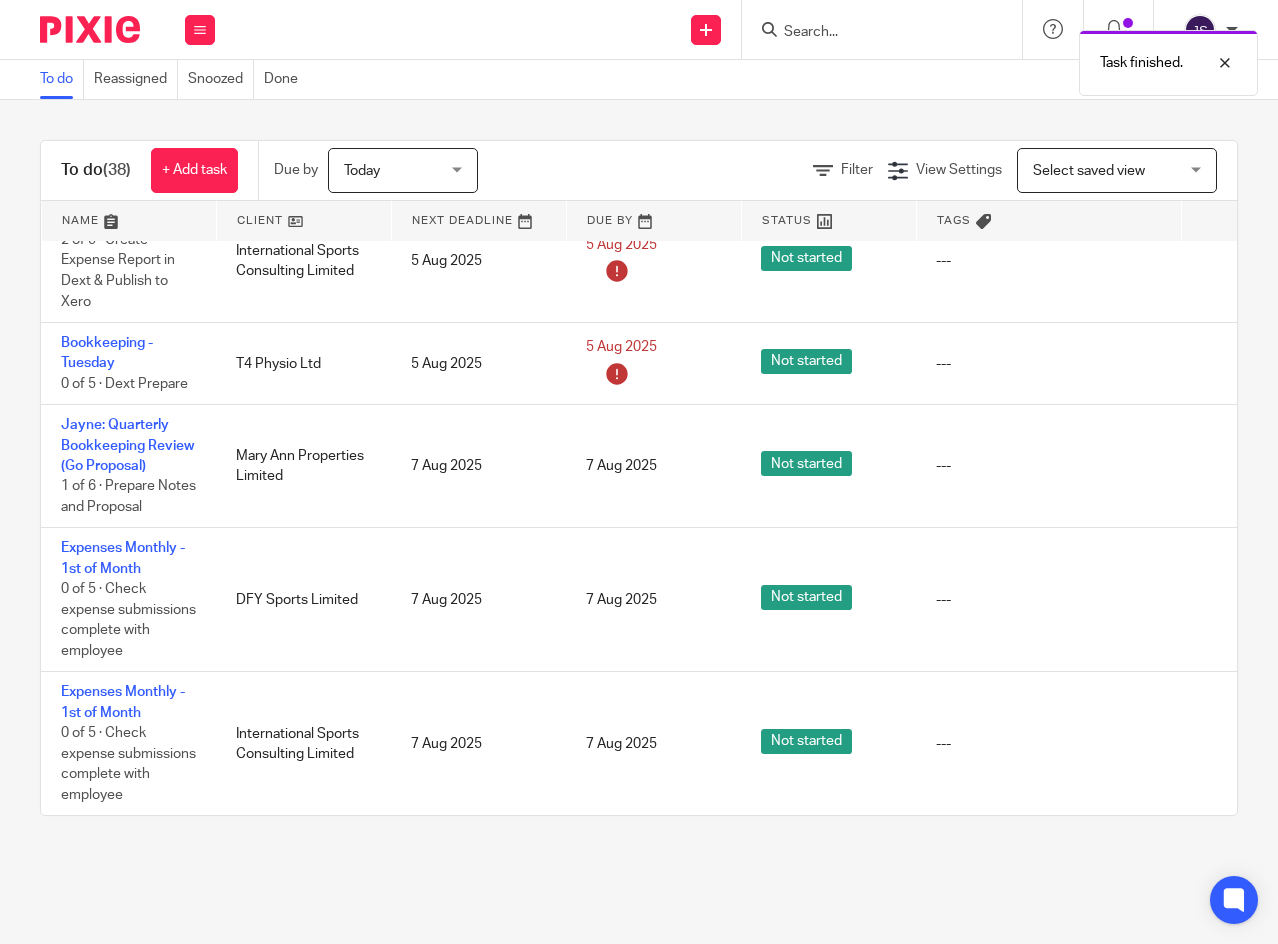 scroll, scrollTop: 1500, scrollLeft: 54, axis: both 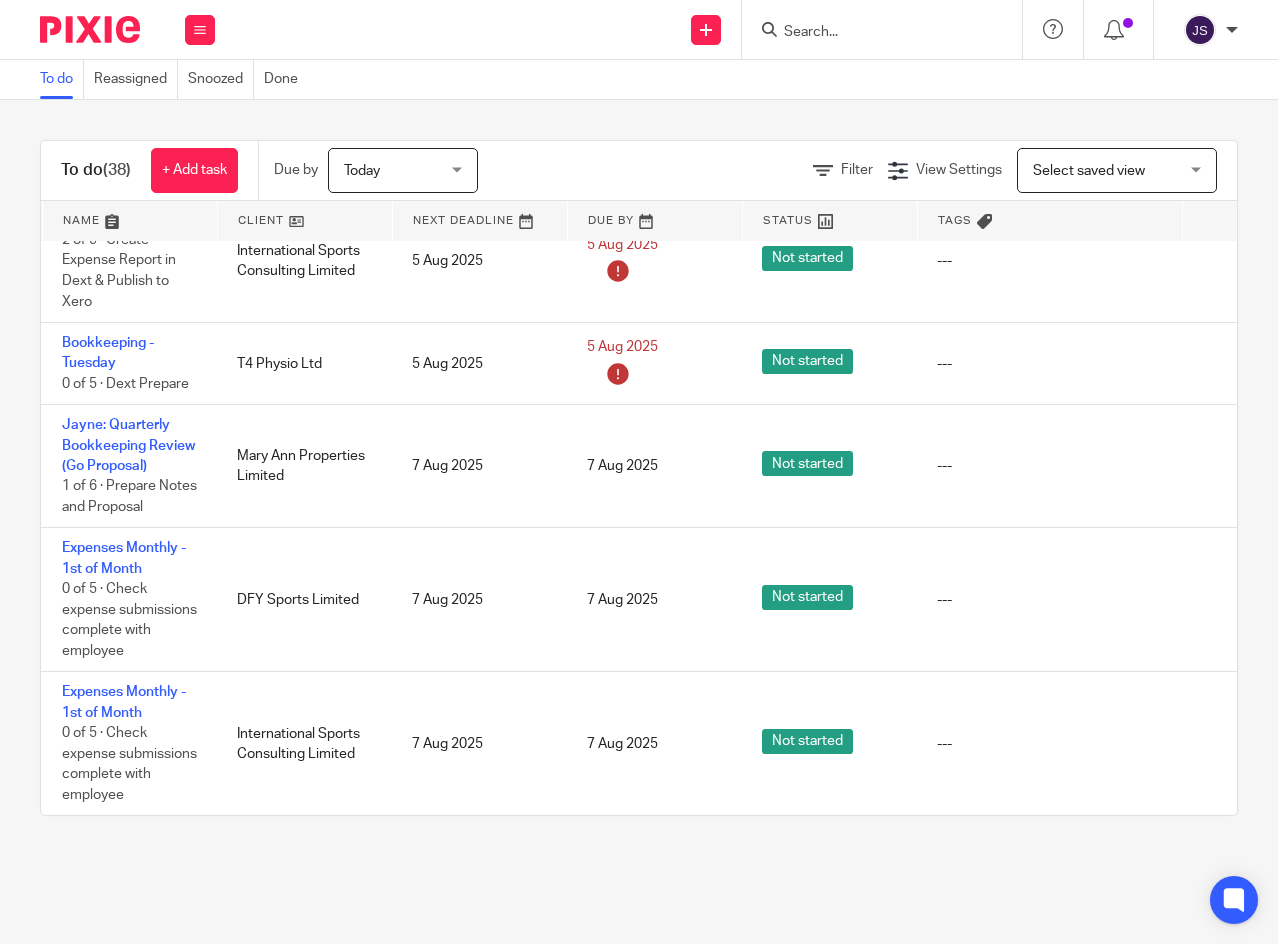 click on "Expenses Monthly - 1st of Month" at bounding box center [124, 558] 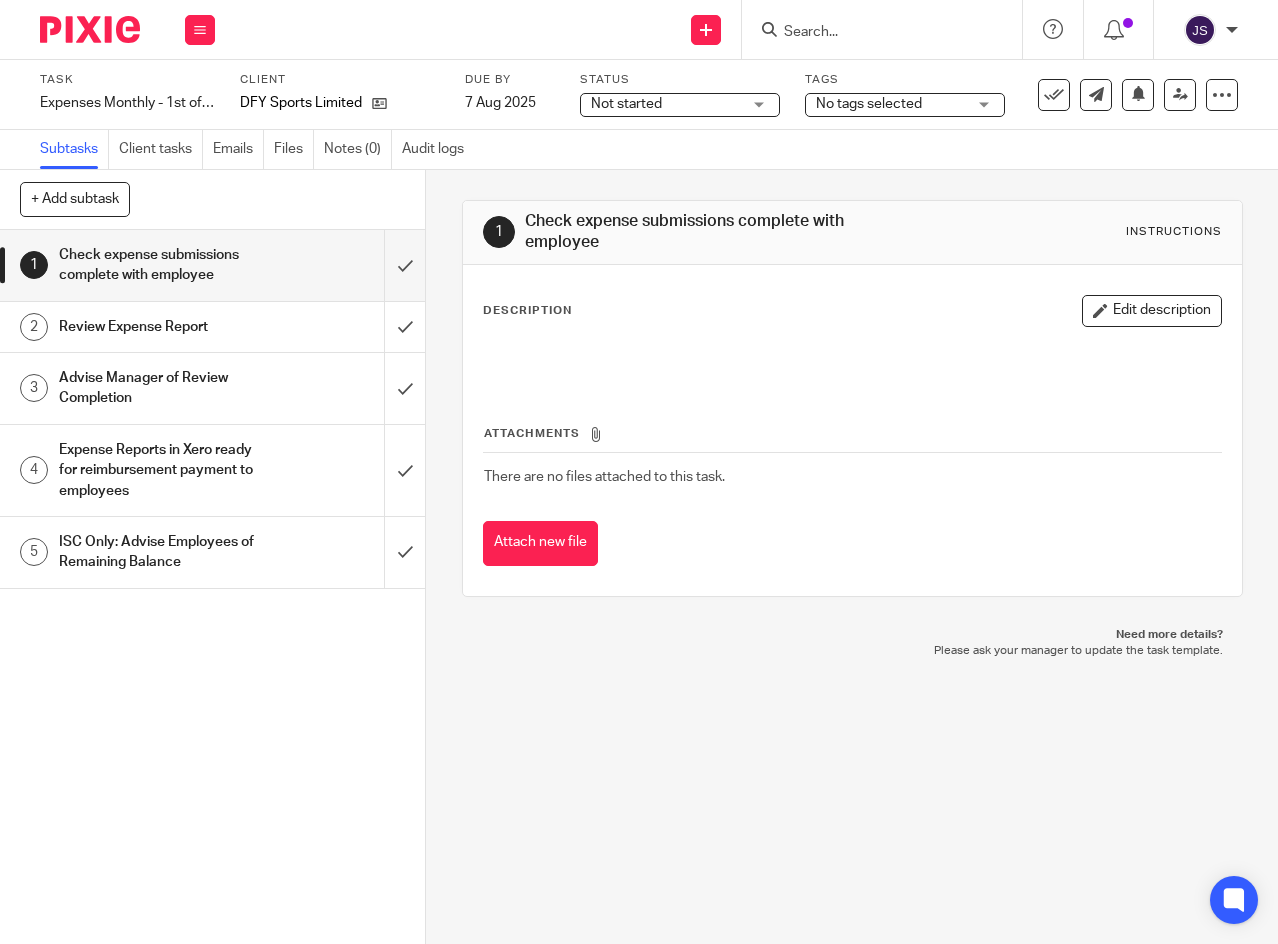 scroll, scrollTop: 0, scrollLeft: 0, axis: both 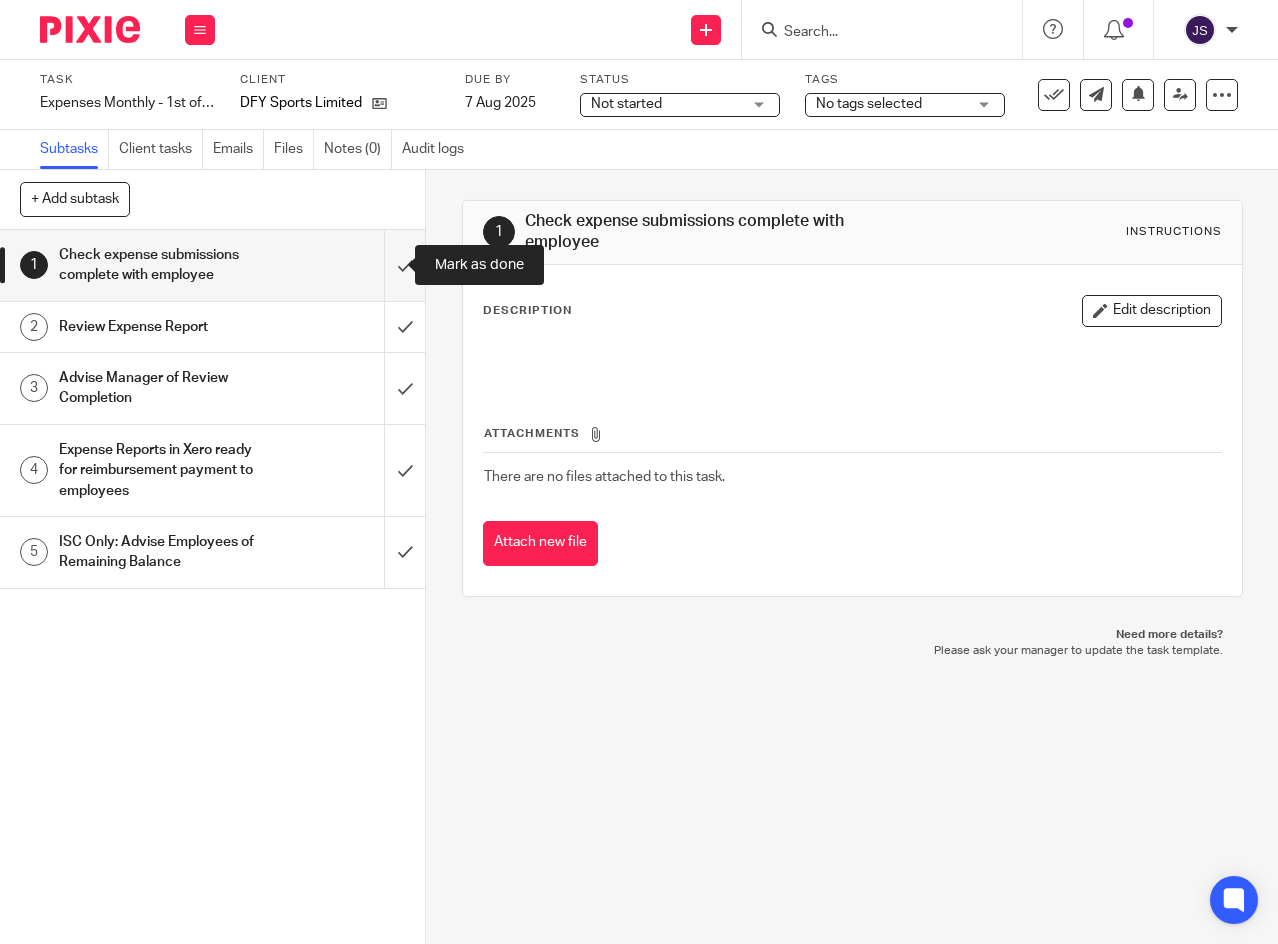 click at bounding box center (212, 265) 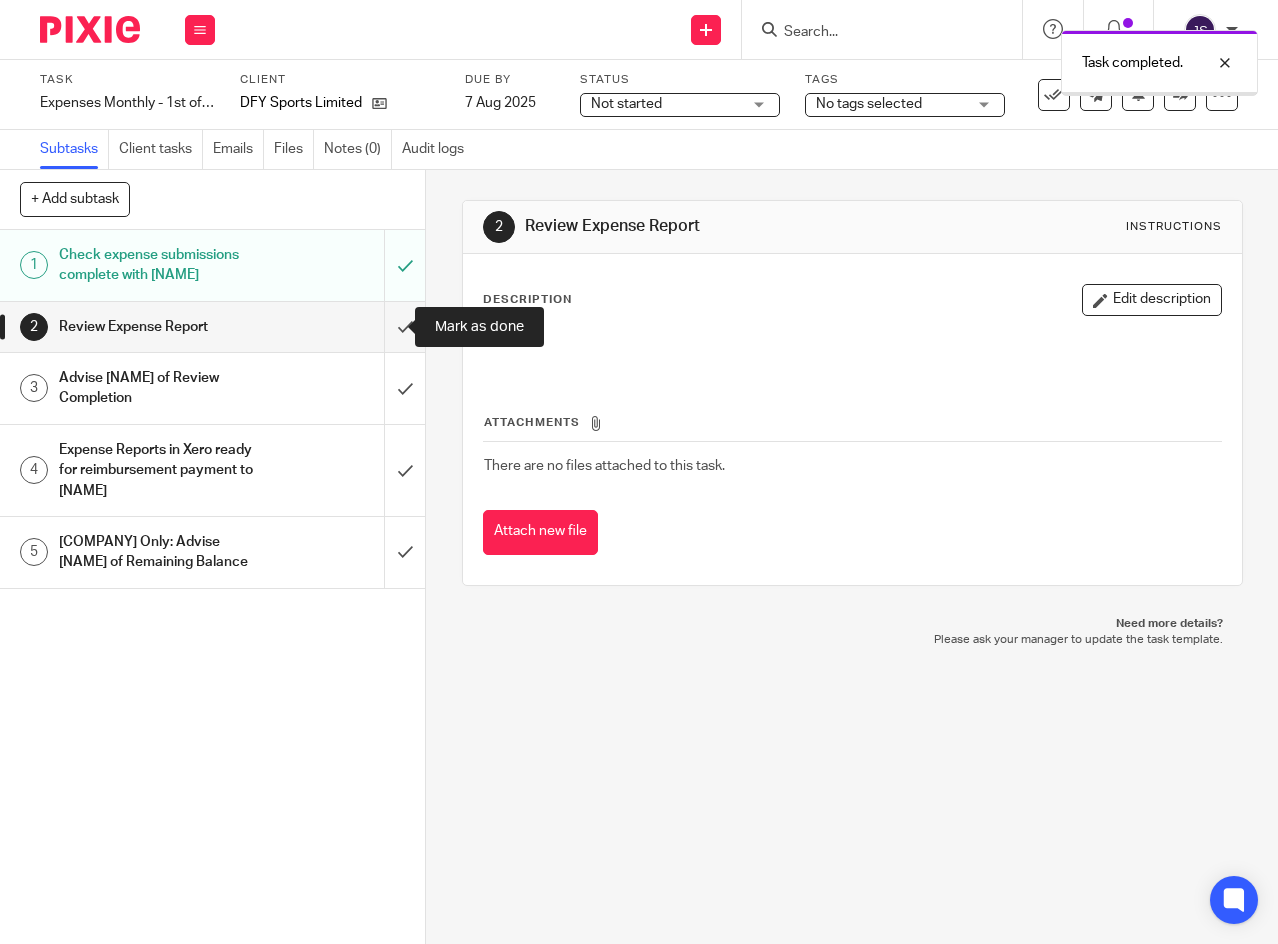 scroll, scrollTop: 0, scrollLeft: 0, axis: both 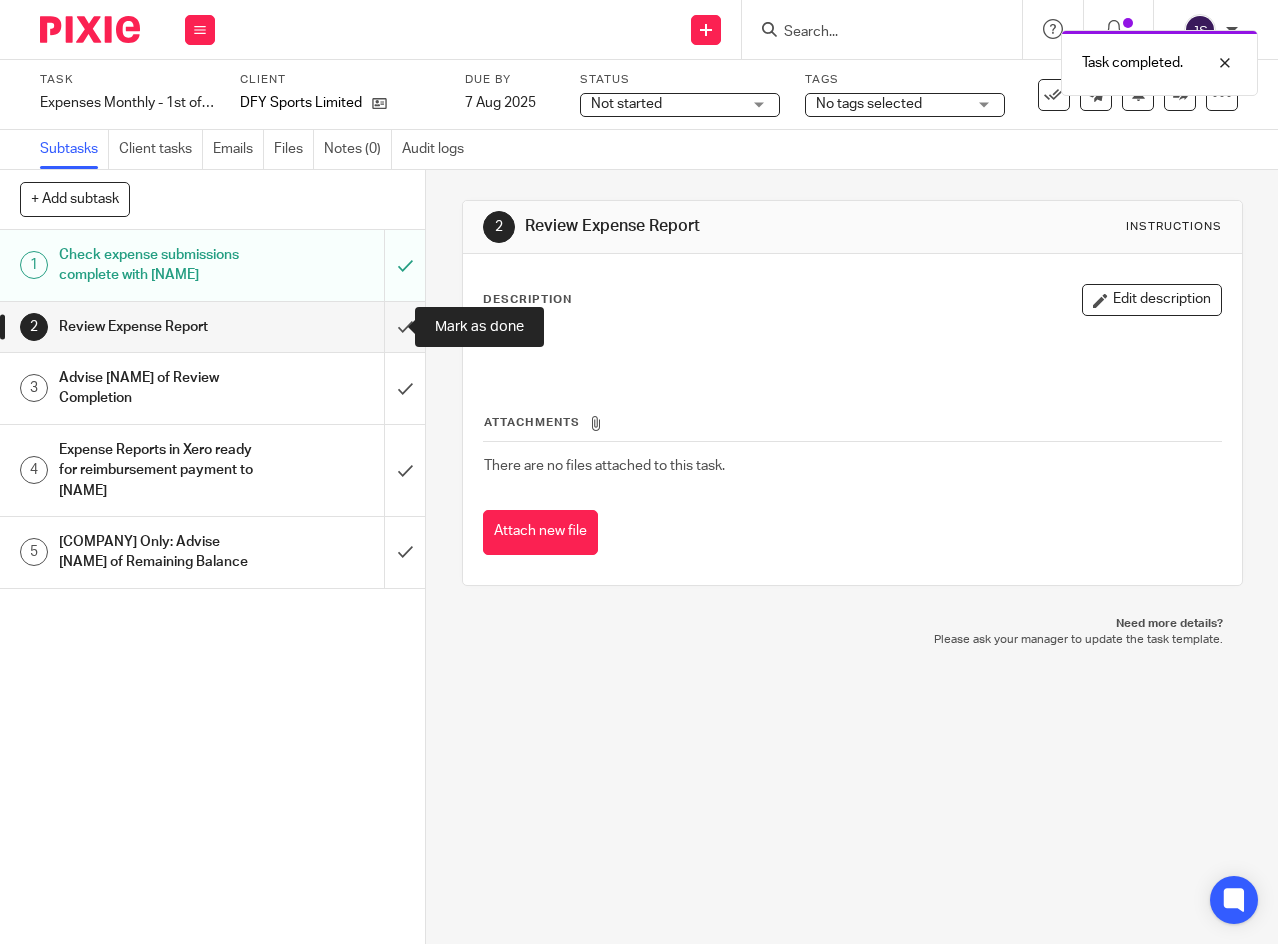 click at bounding box center (212, 327) 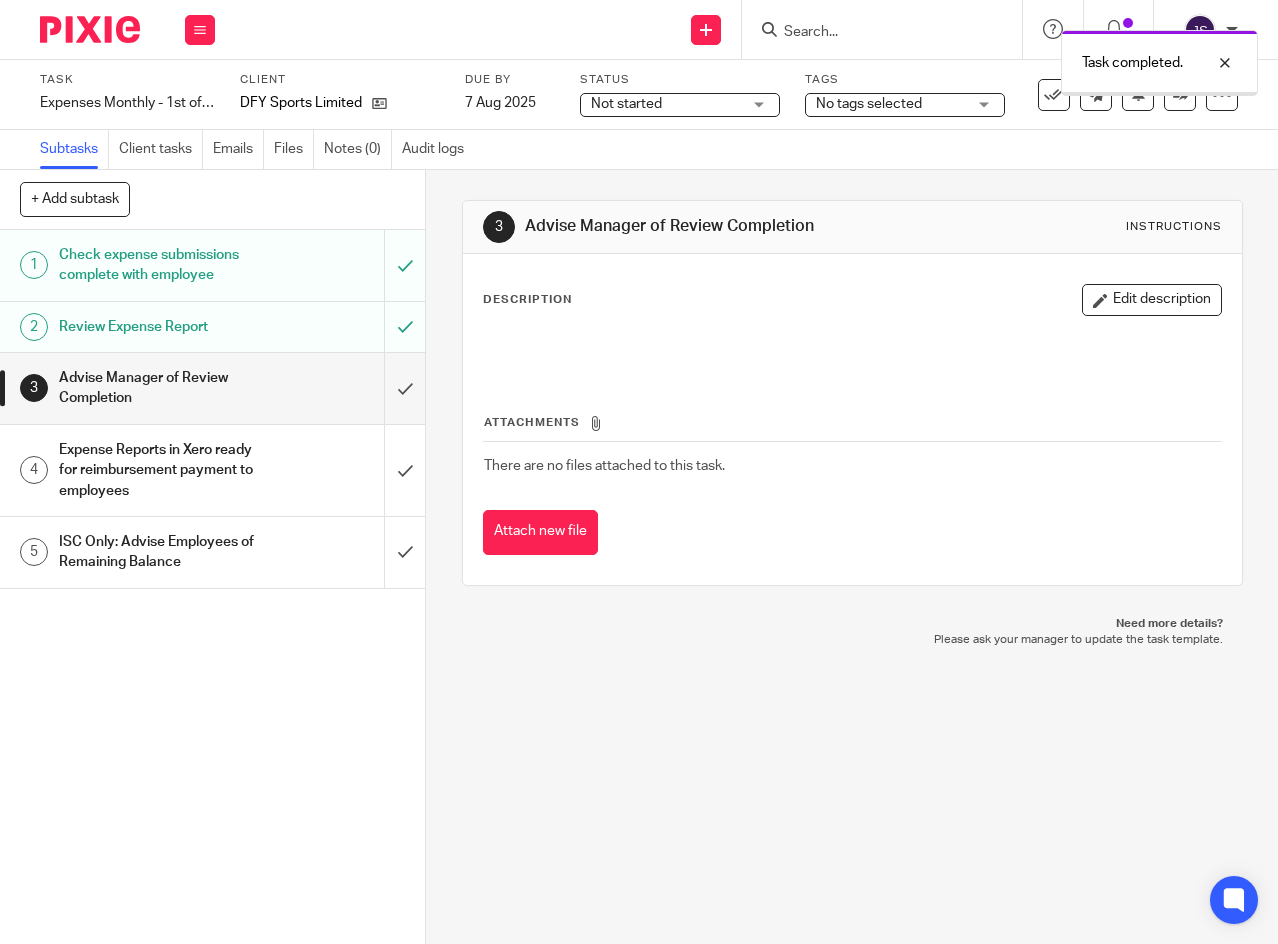 scroll, scrollTop: 0, scrollLeft: 0, axis: both 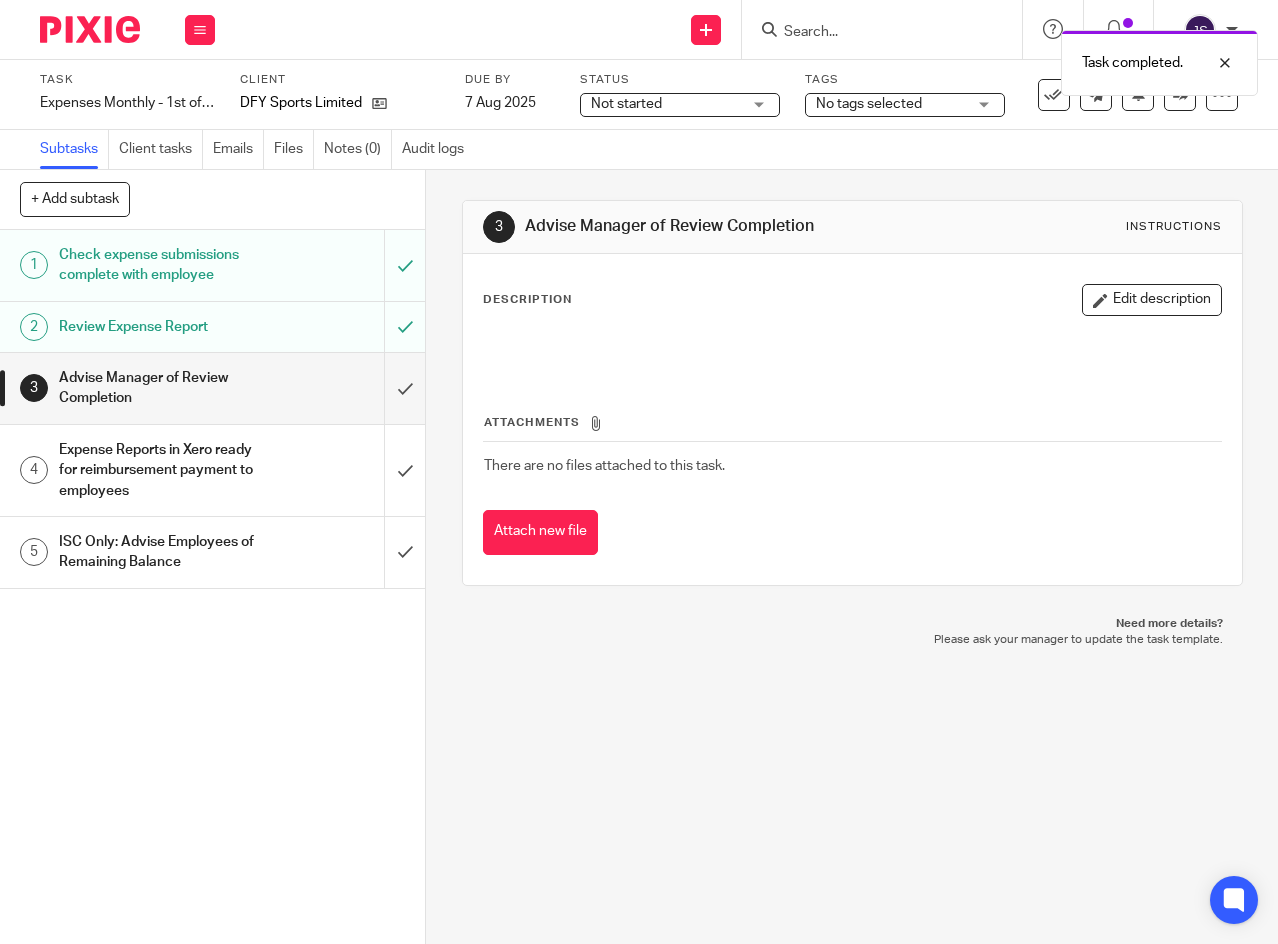 click on "Not started
Not started" at bounding box center [680, 105] 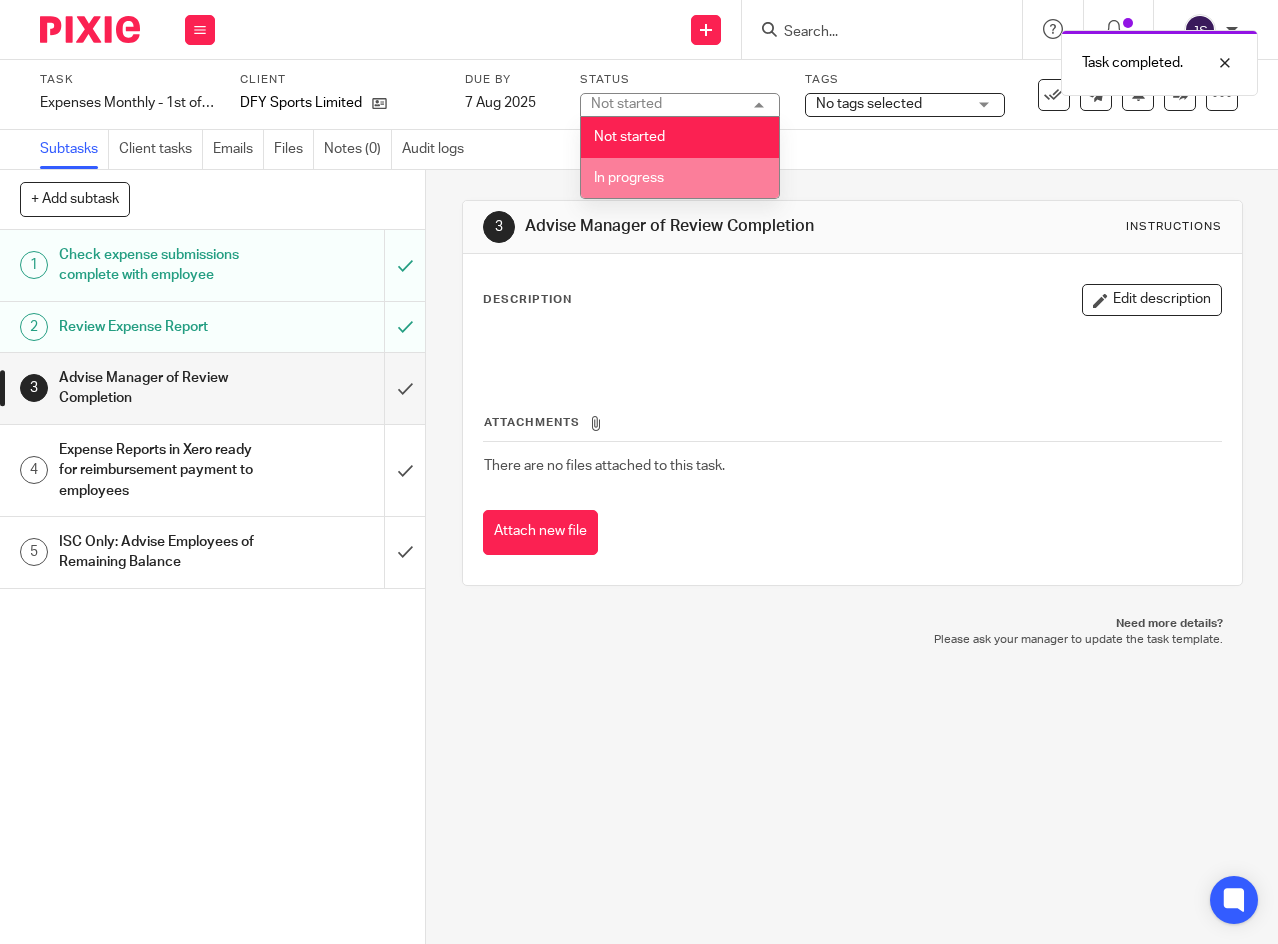 click on "In progress" at bounding box center (680, 178) 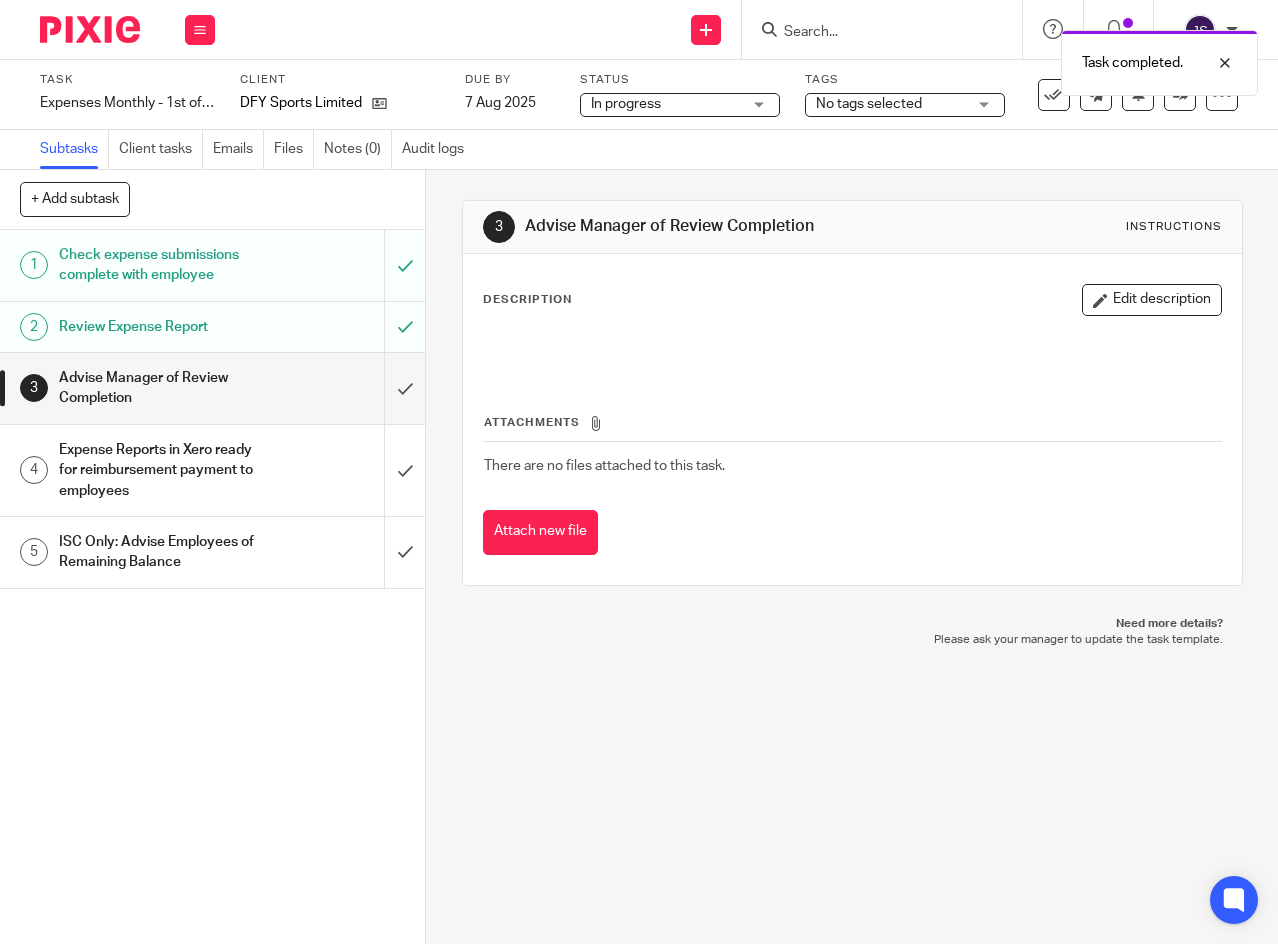 click on "No tags selected" at bounding box center [905, 105] 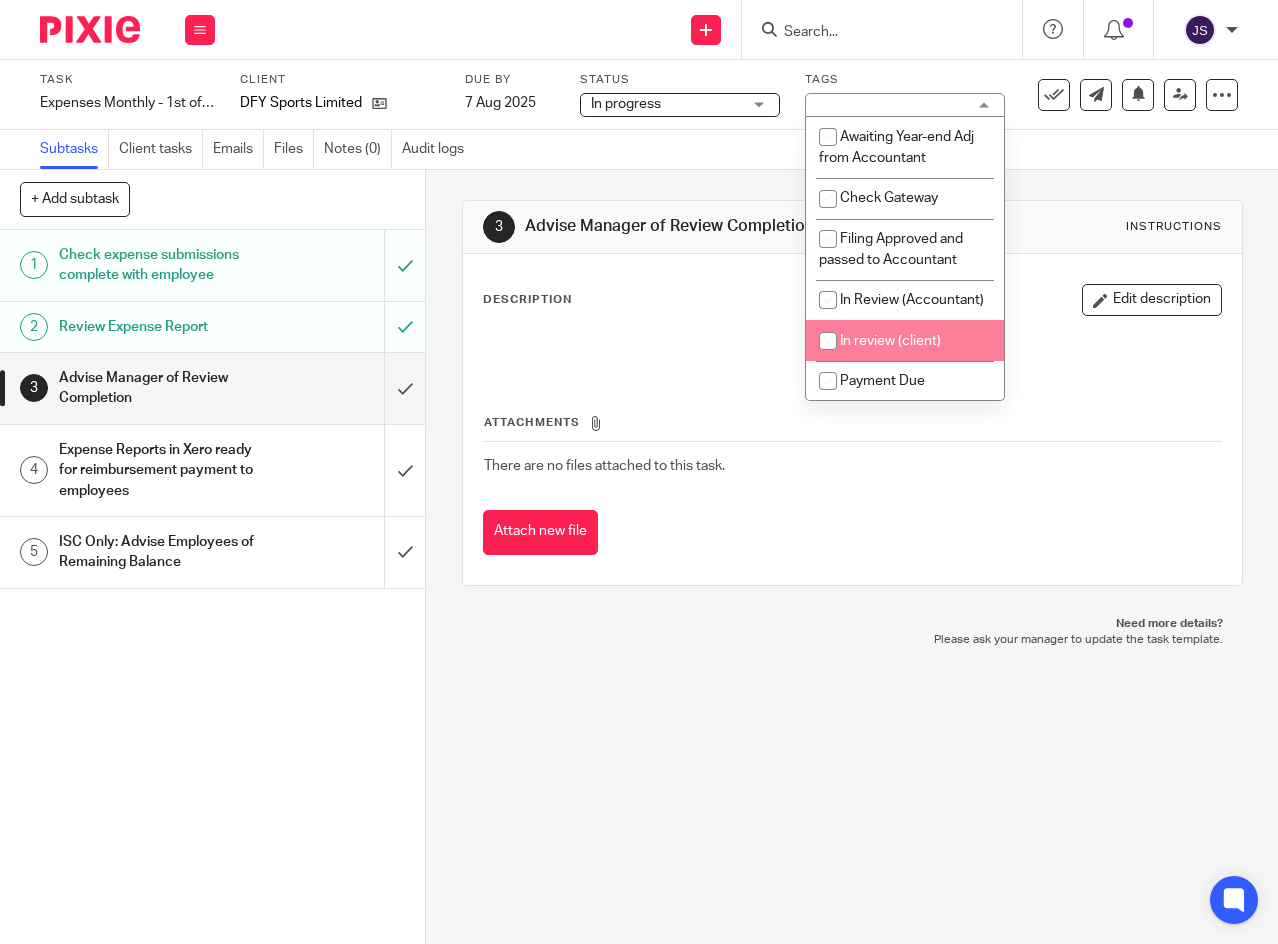 click on "In review (client)" at bounding box center [890, 341] 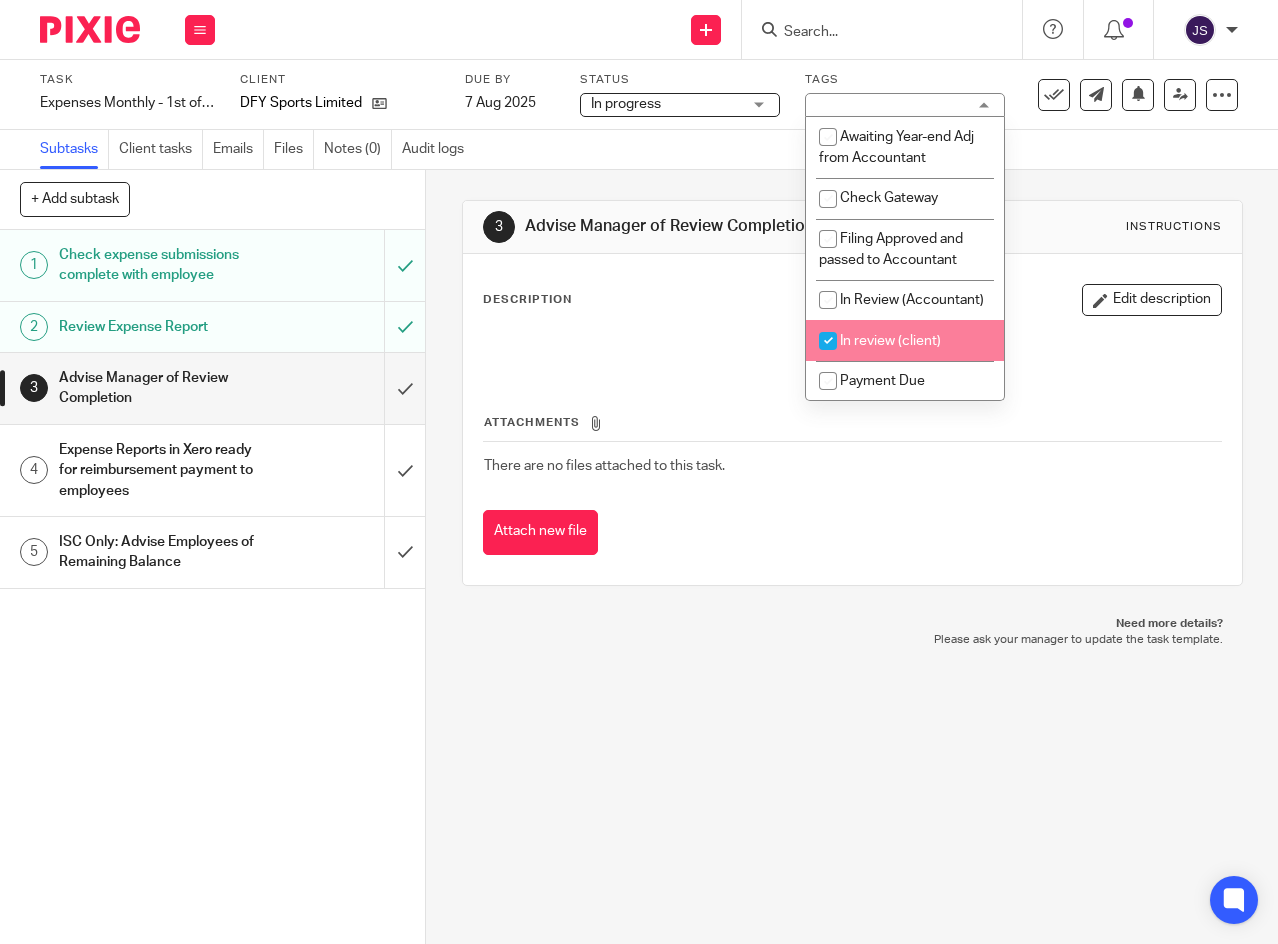 checkbox on "true" 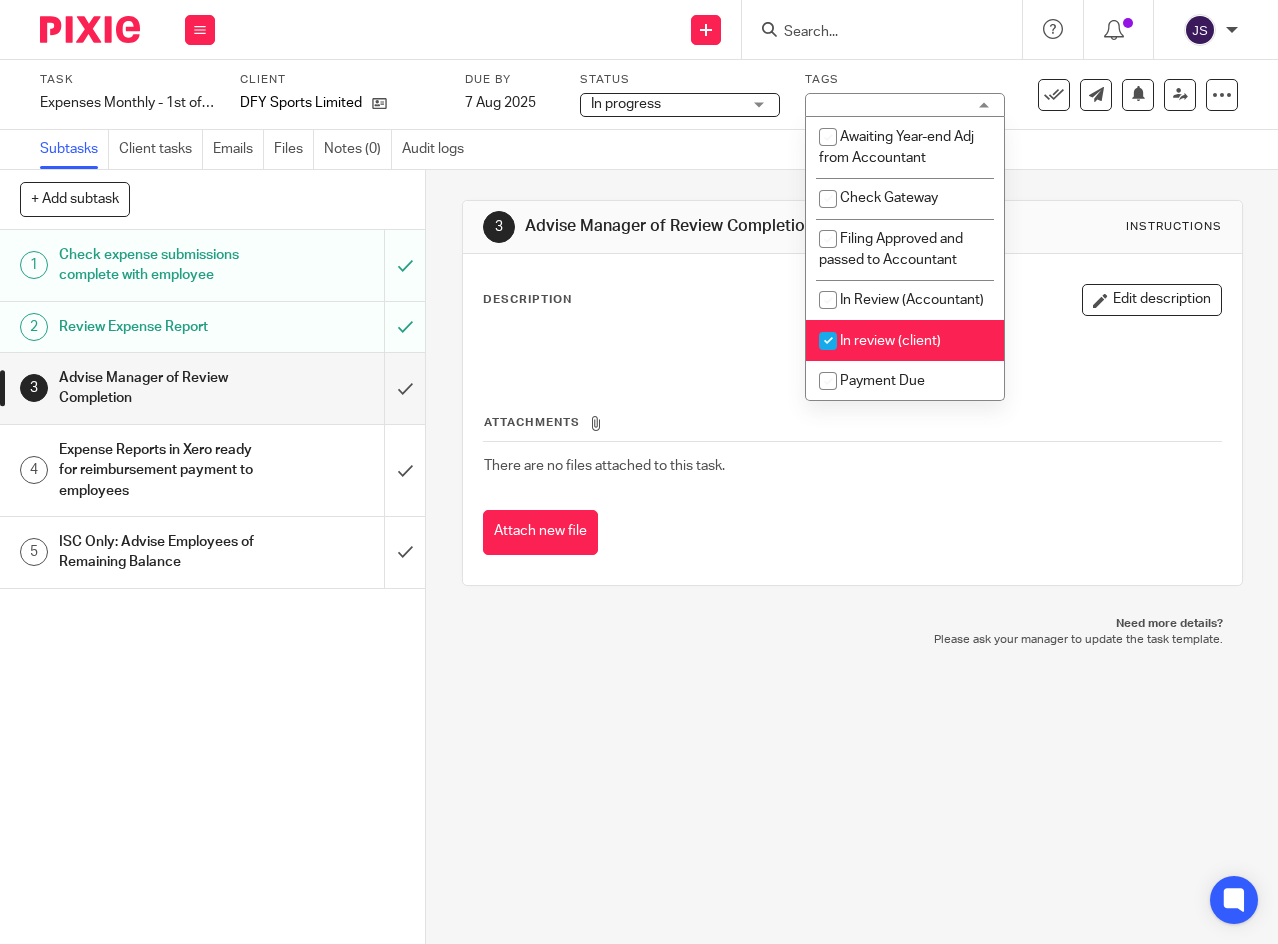 click at bounding box center (200, 30) 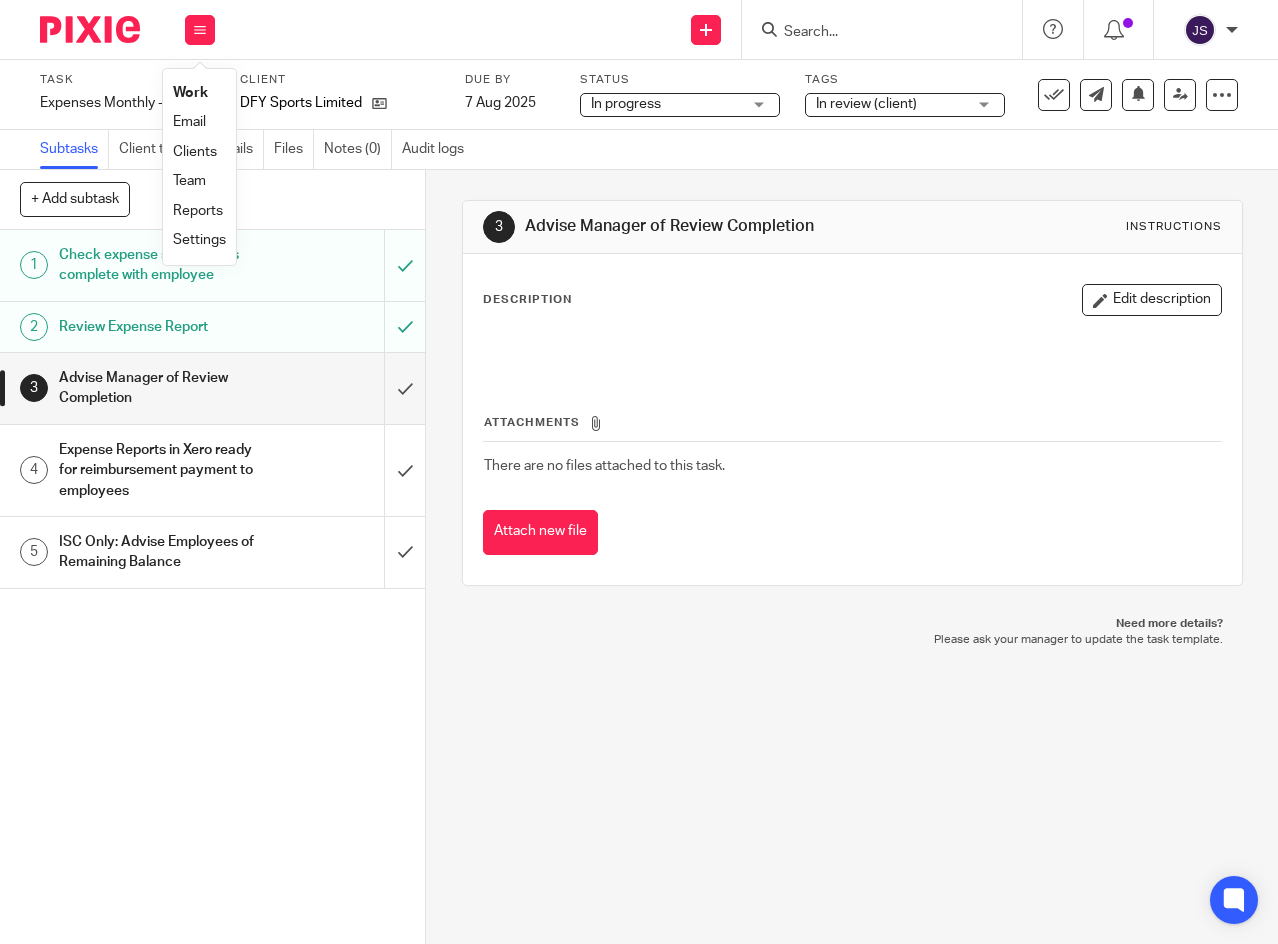click on "Work" at bounding box center [190, 93] 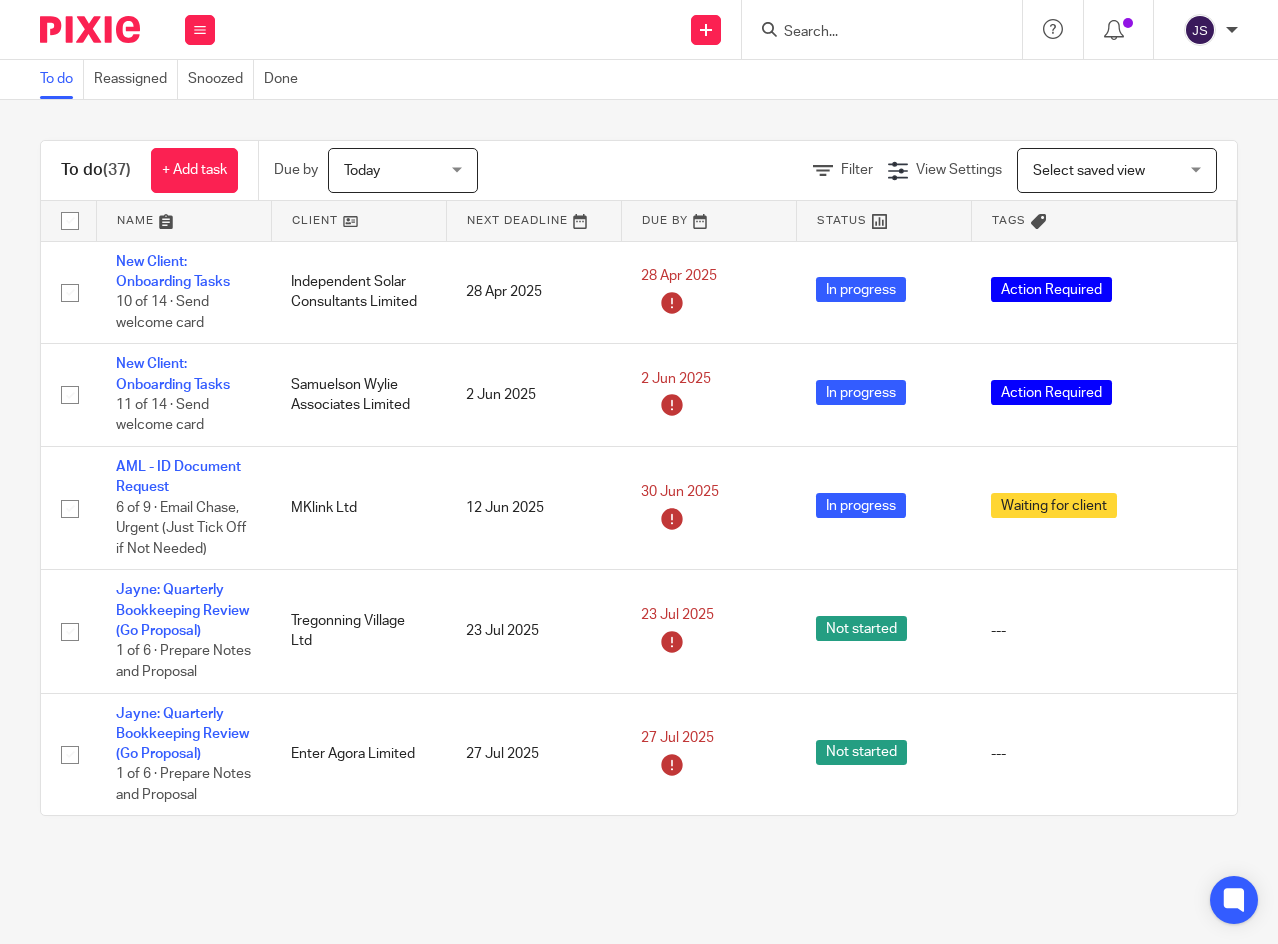scroll, scrollTop: 0, scrollLeft: 0, axis: both 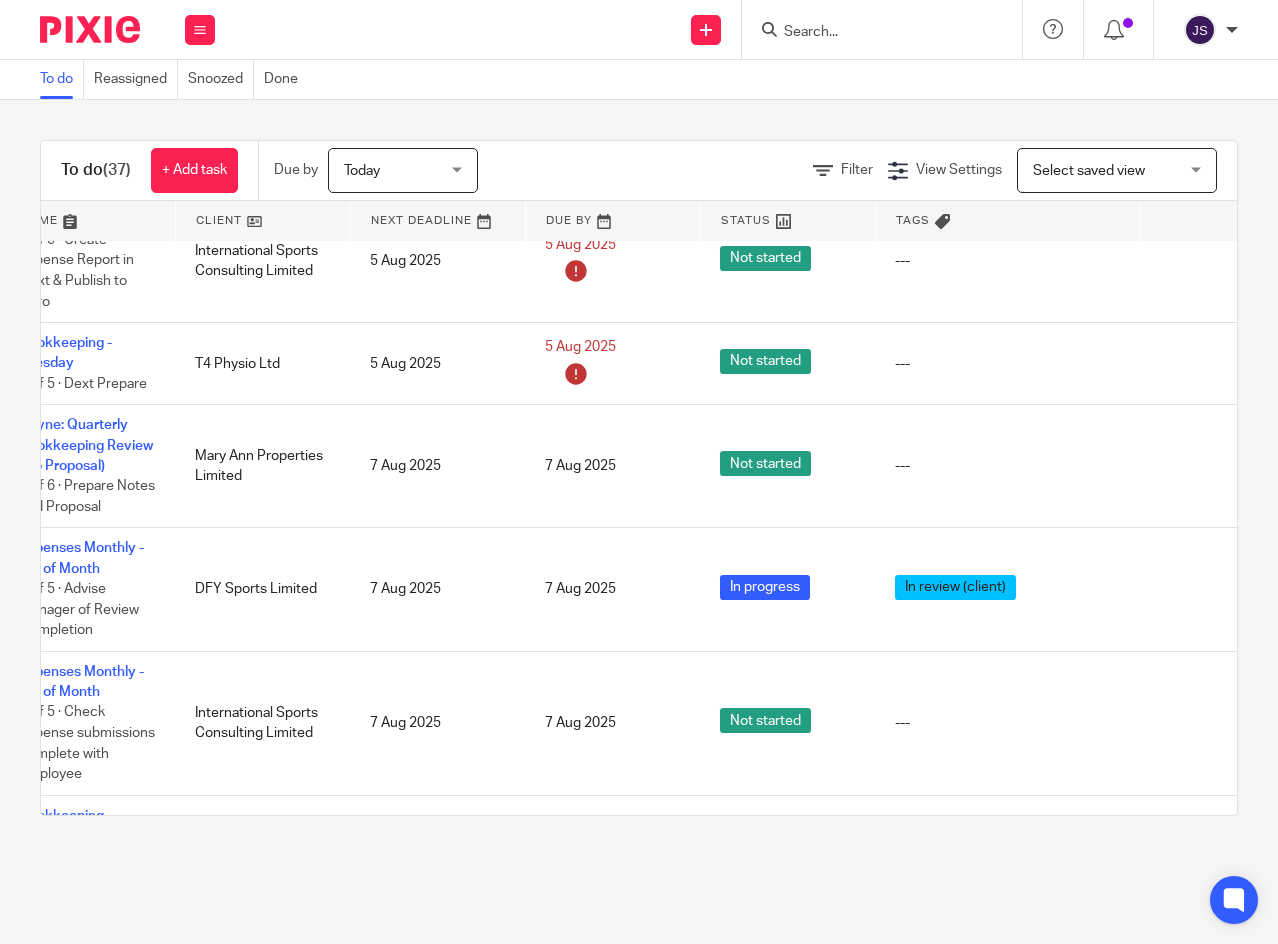click at bounding box center (1185, 364) 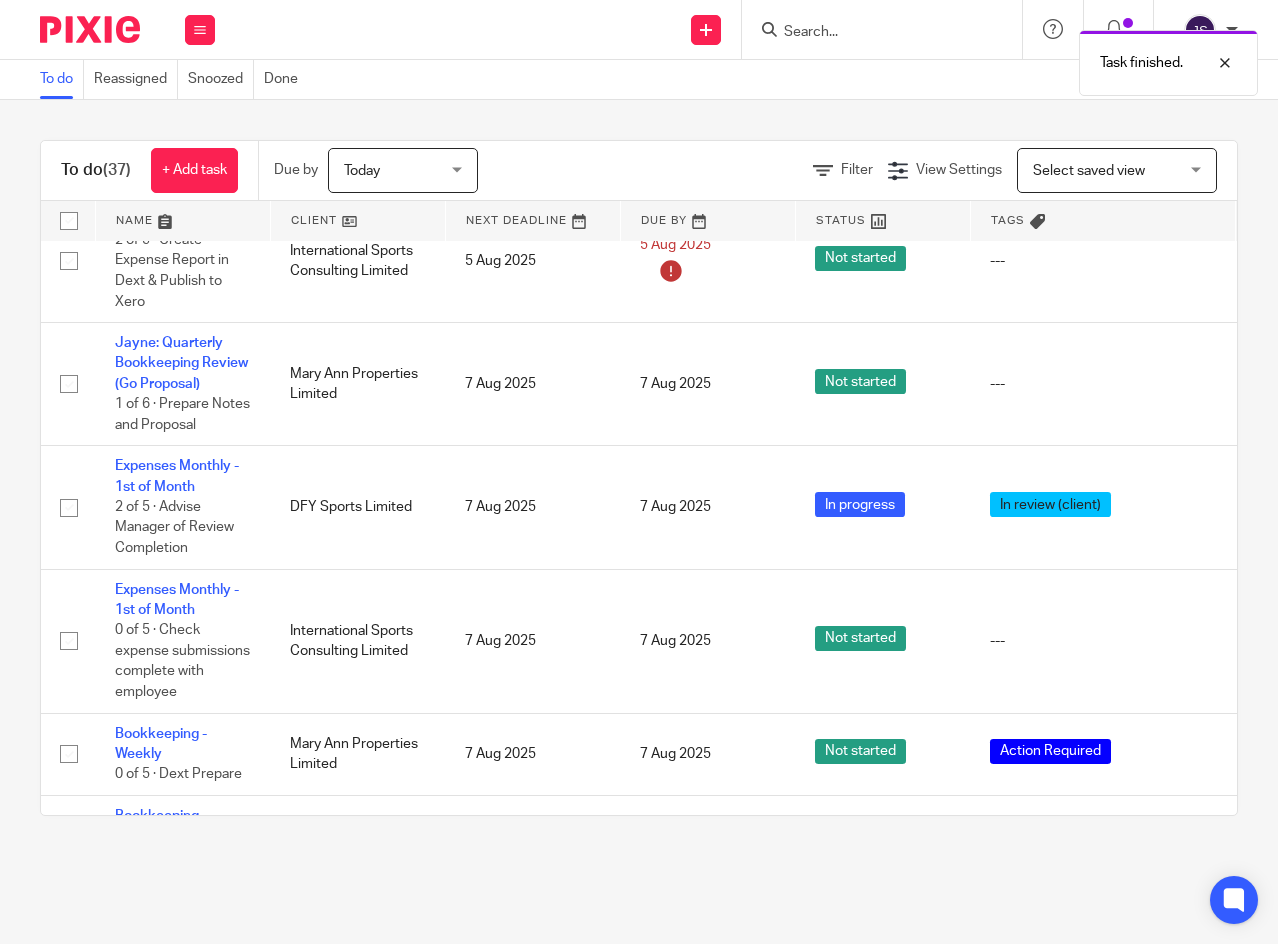 scroll, scrollTop: 1500, scrollLeft: 0, axis: vertical 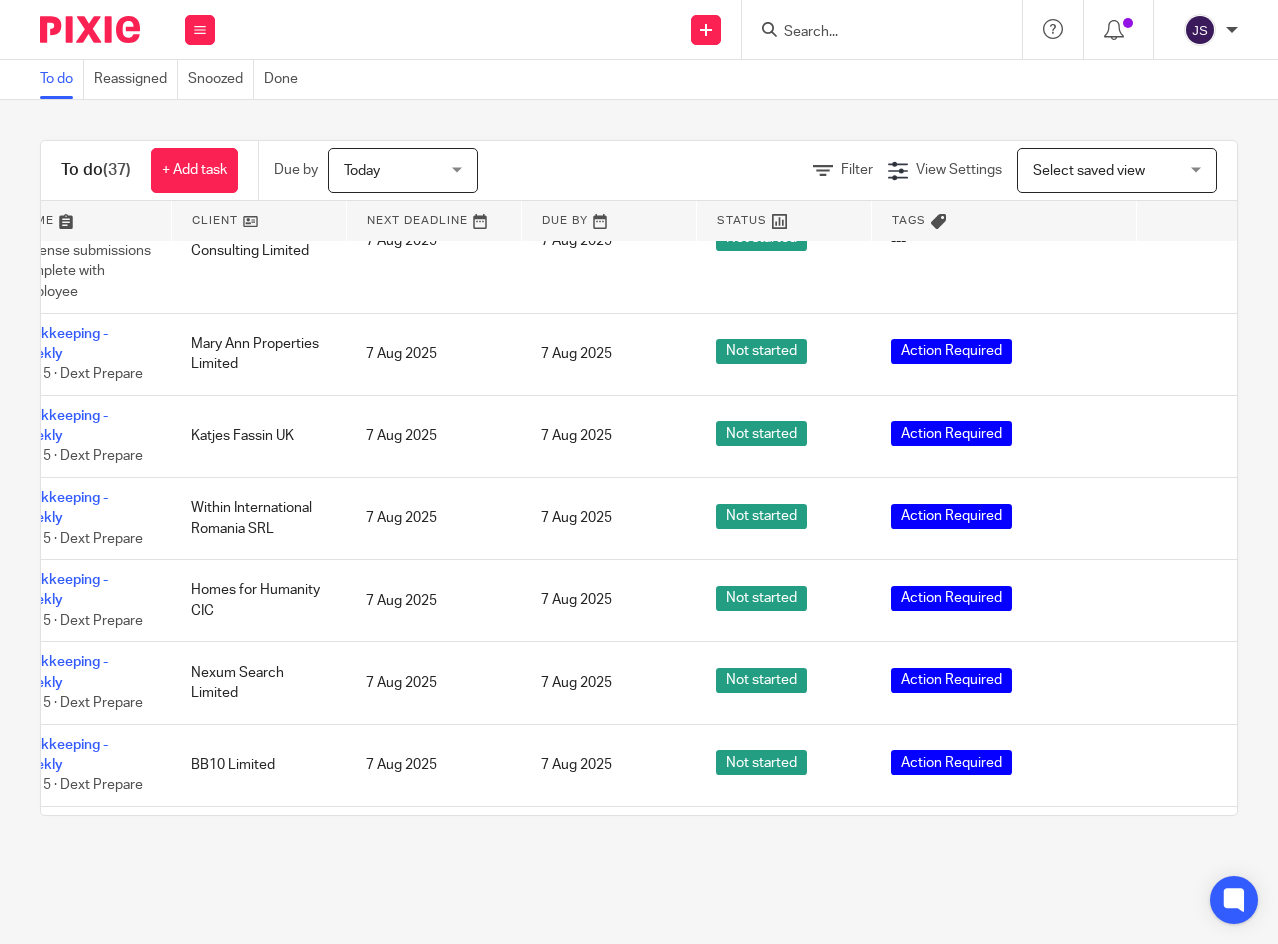 click at bounding box center (1181, 354) 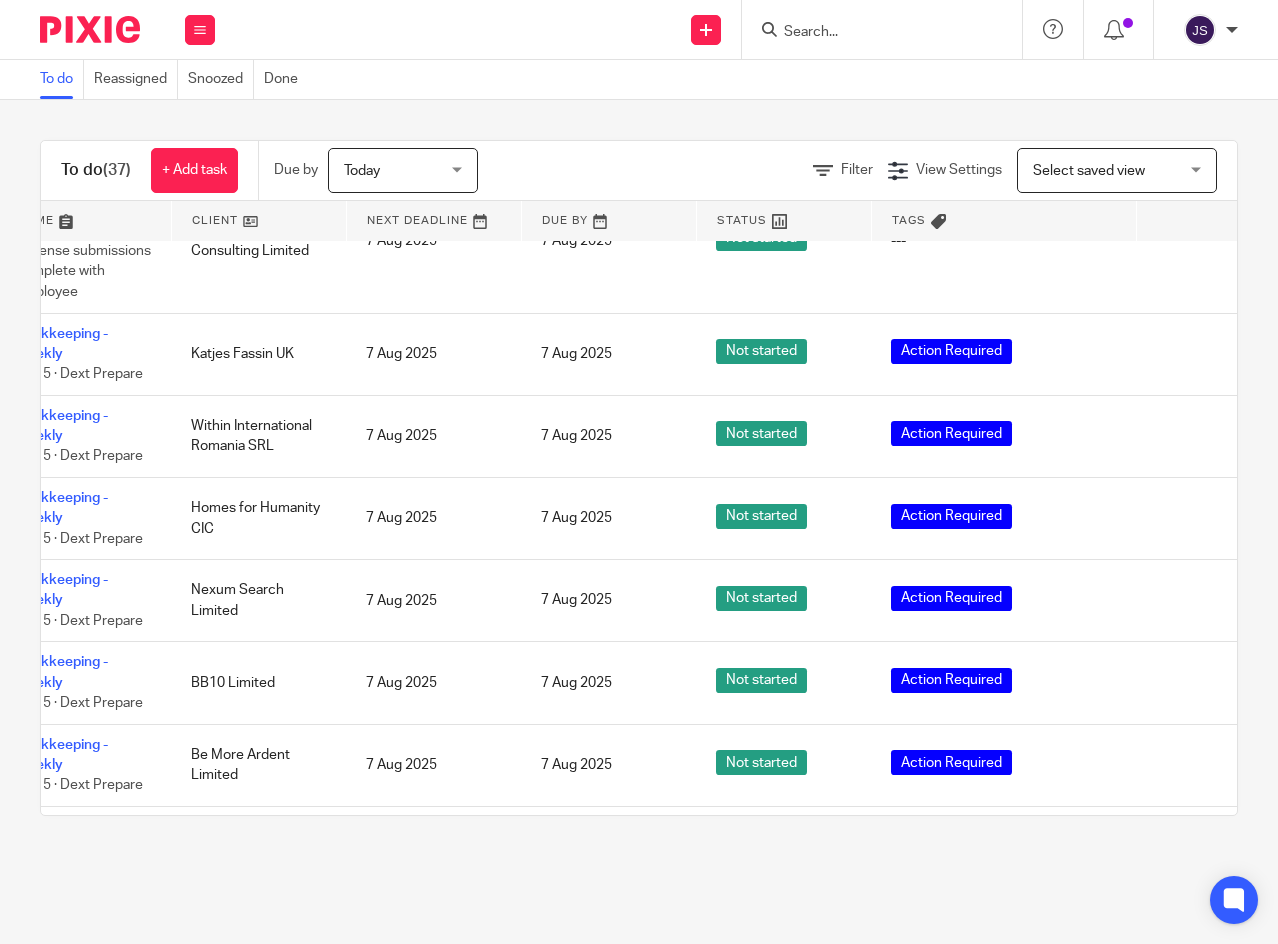 click at bounding box center (1181, 354) 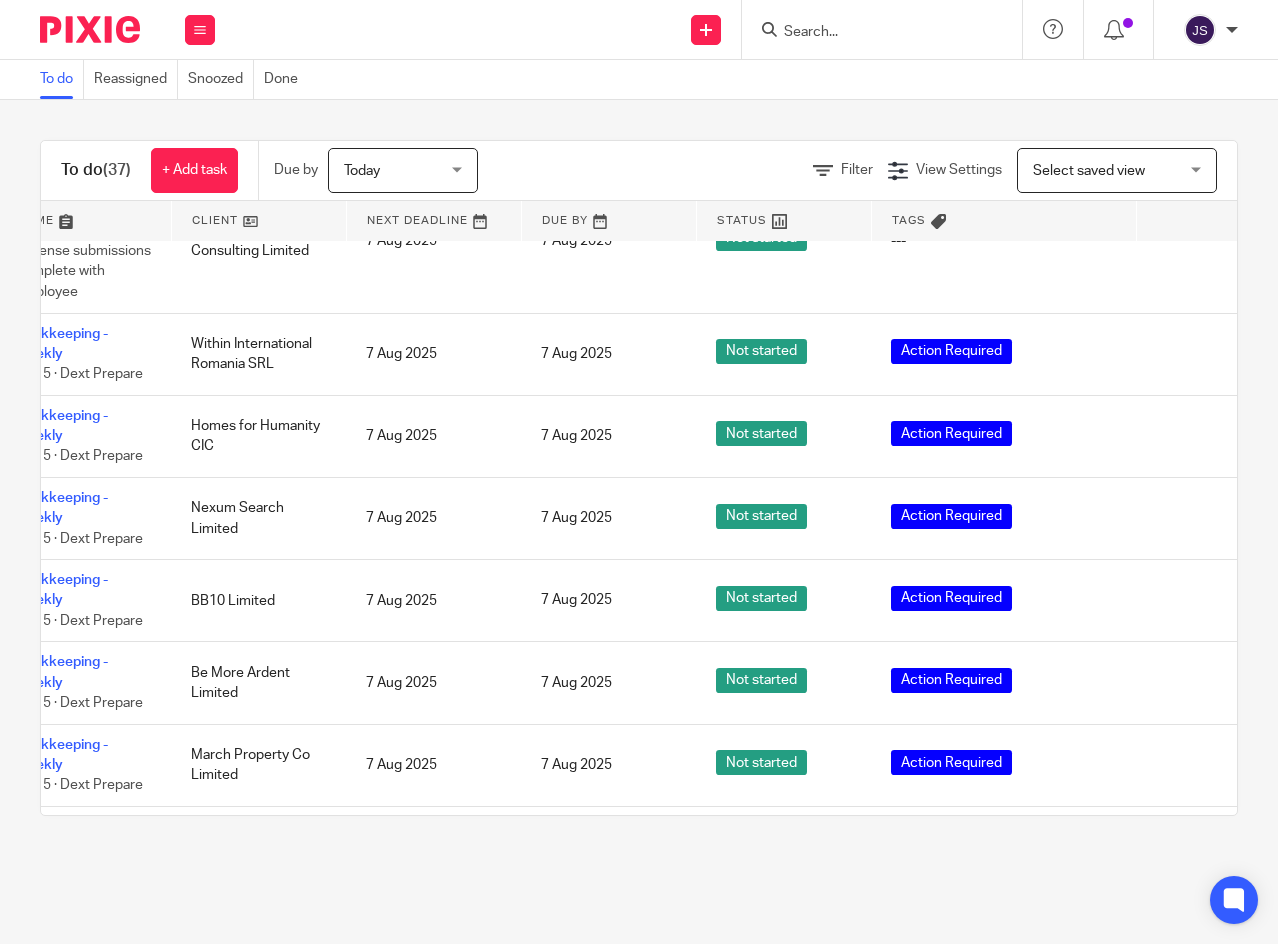 click at bounding box center (1181, 519) 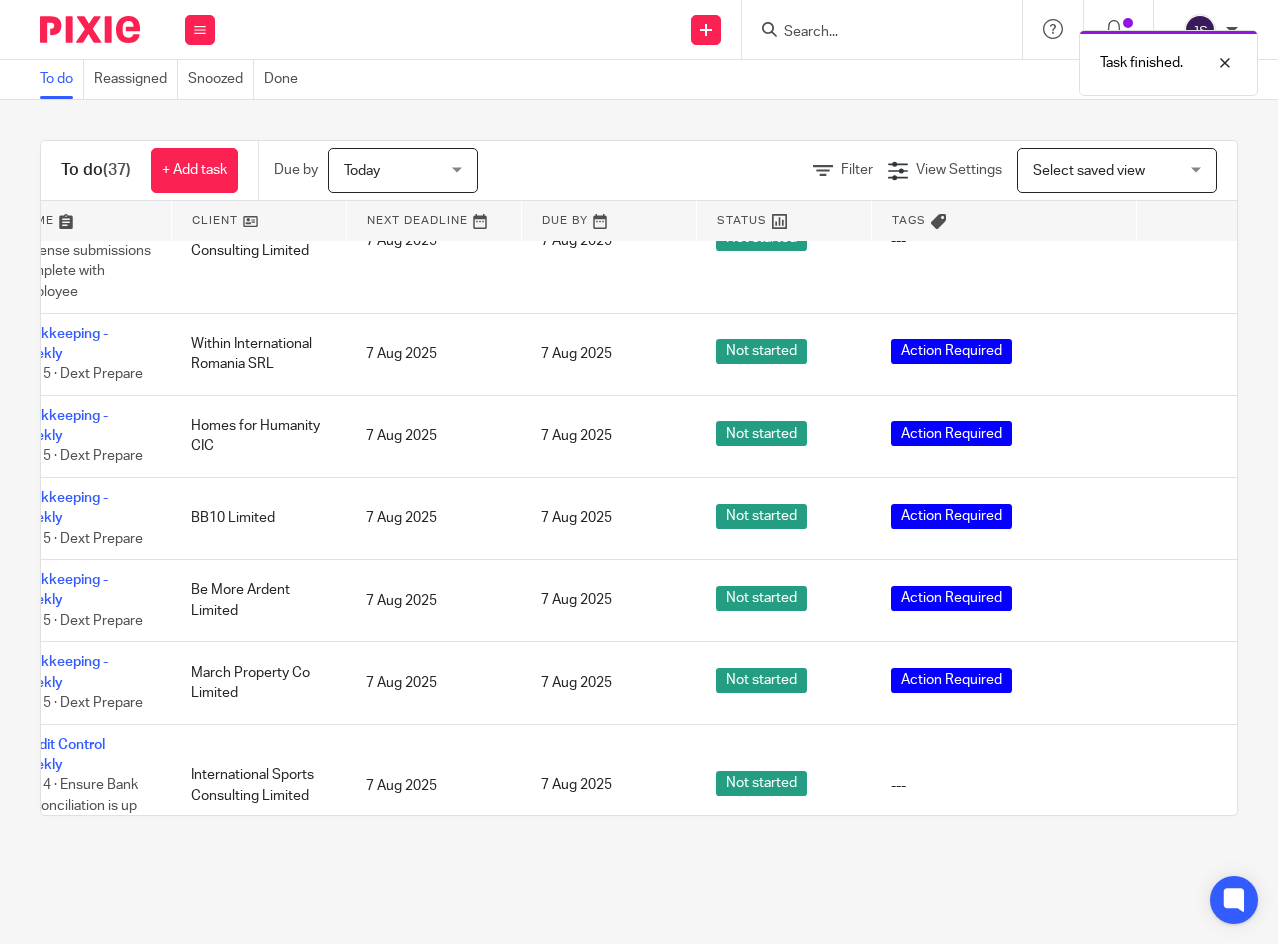 click at bounding box center [1181, 601] 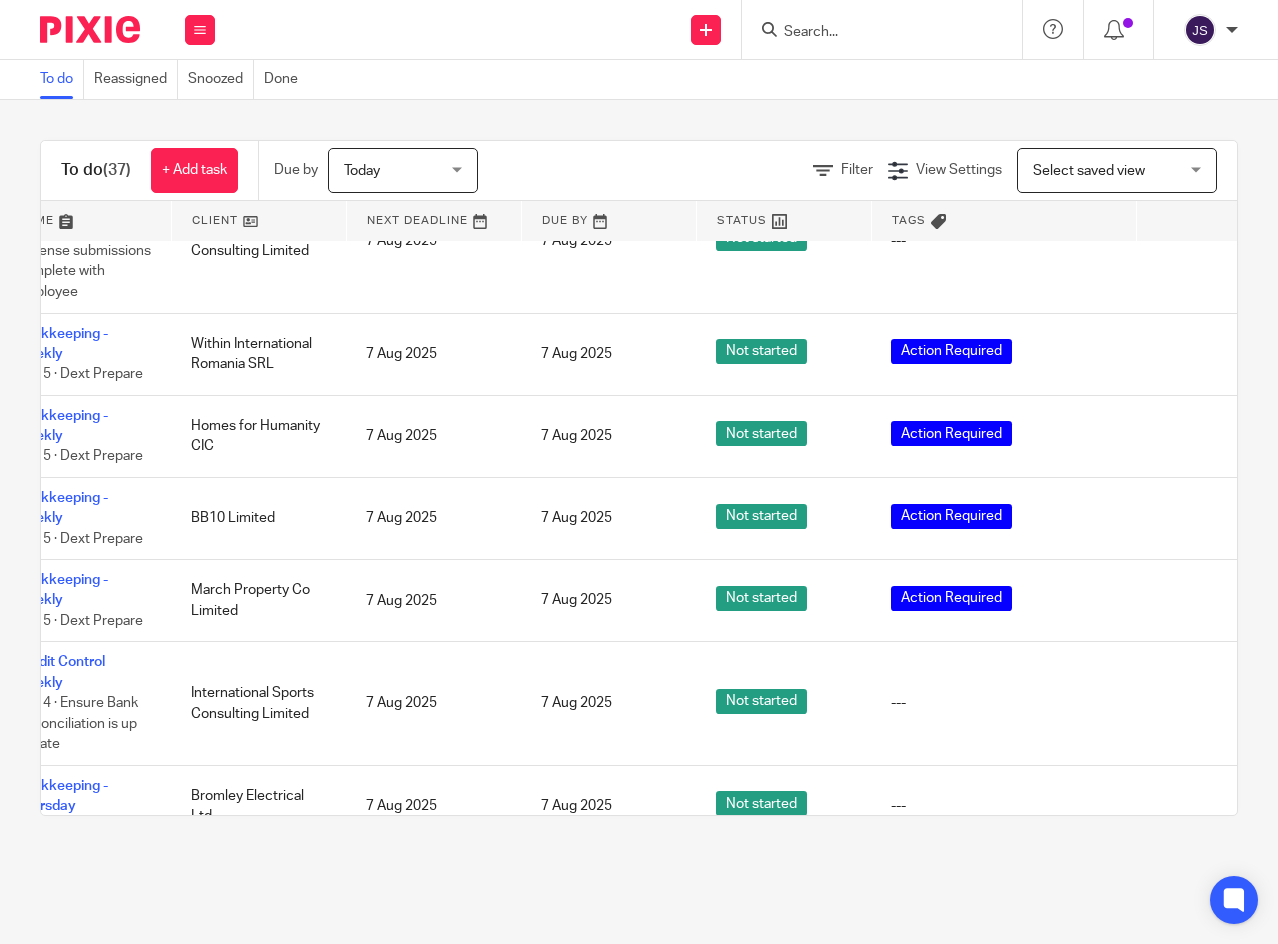 click at bounding box center (1181, 519) 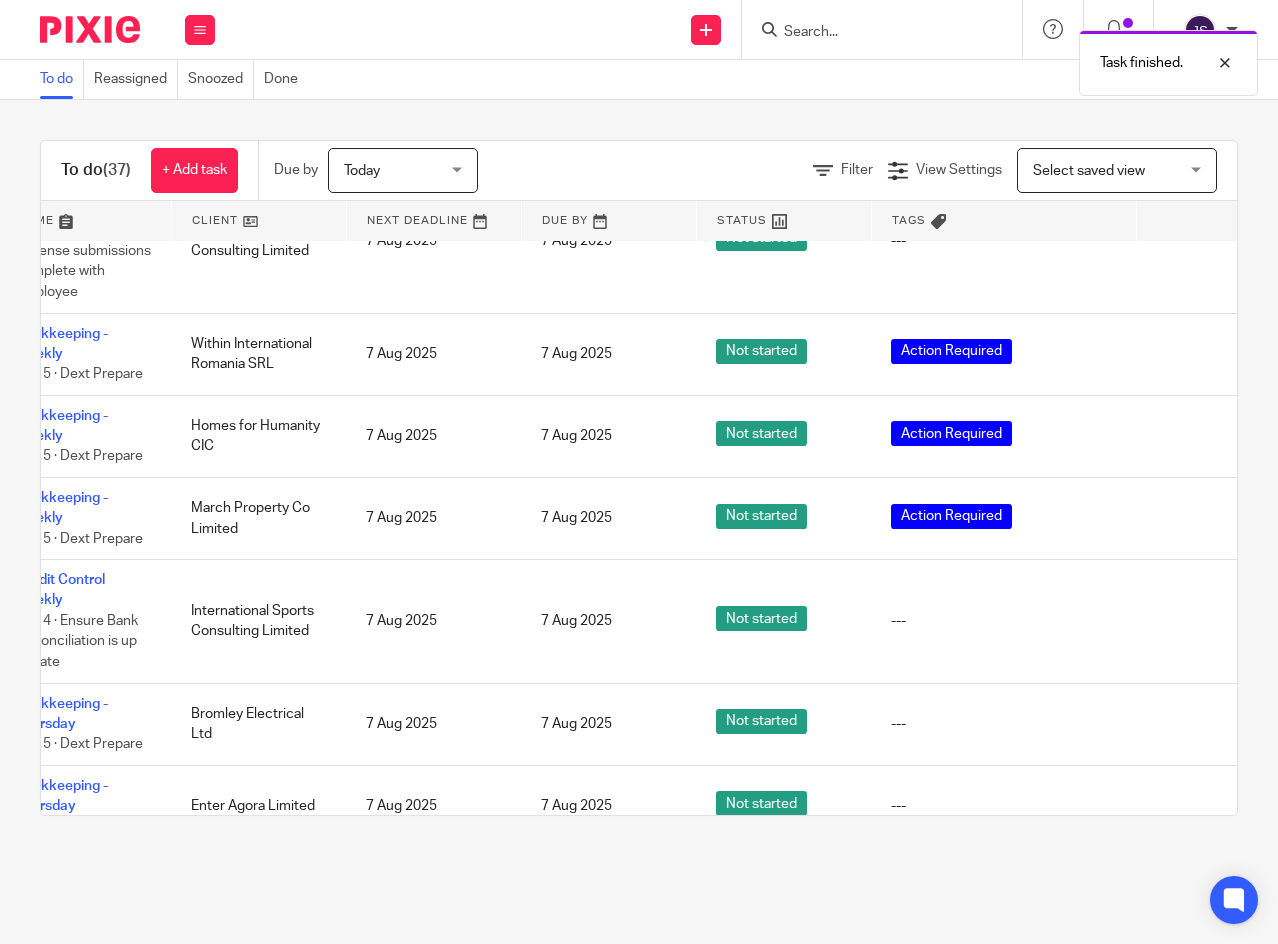 click at bounding box center (1181, 519) 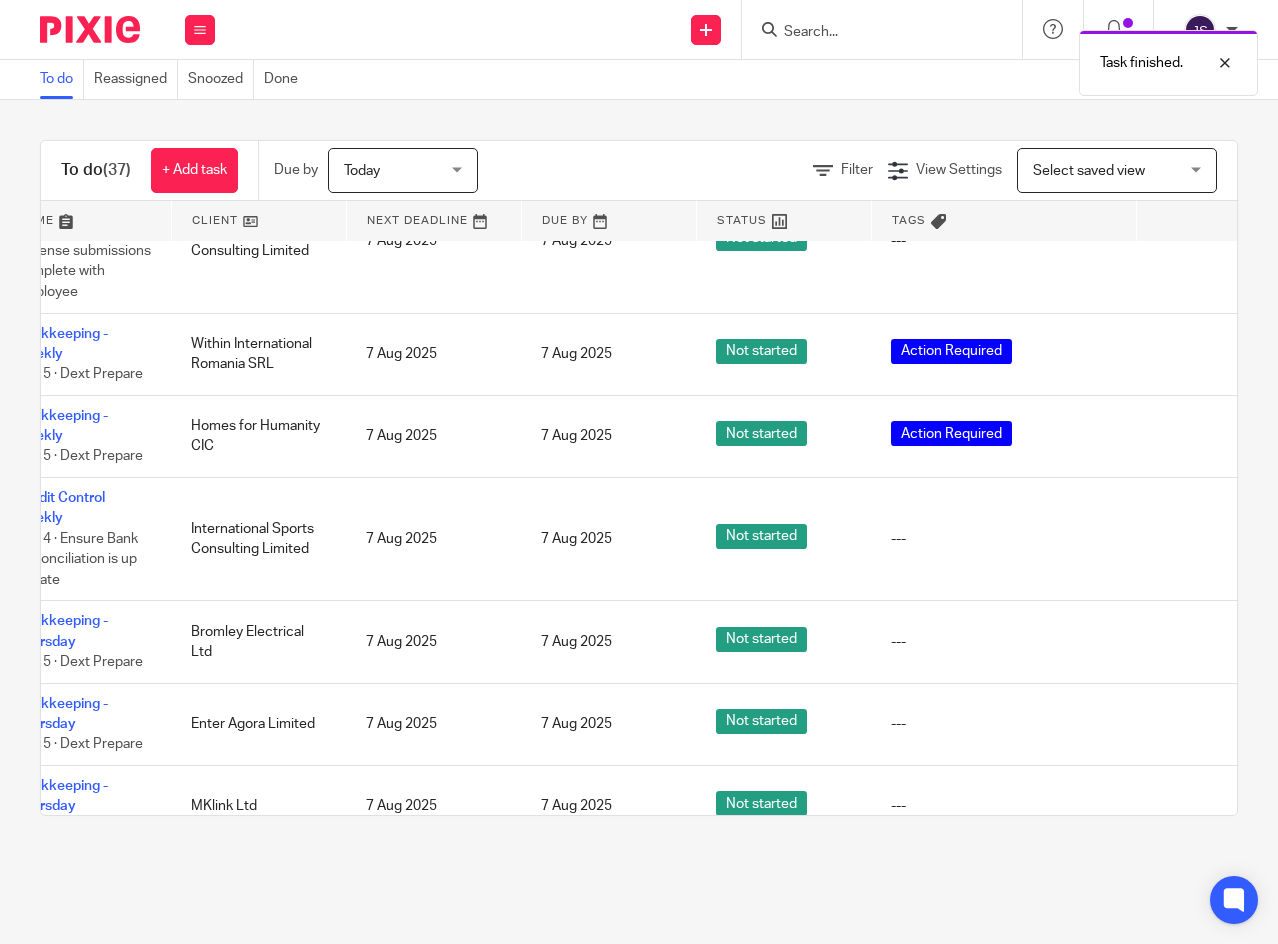click at bounding box center (1181, 642) 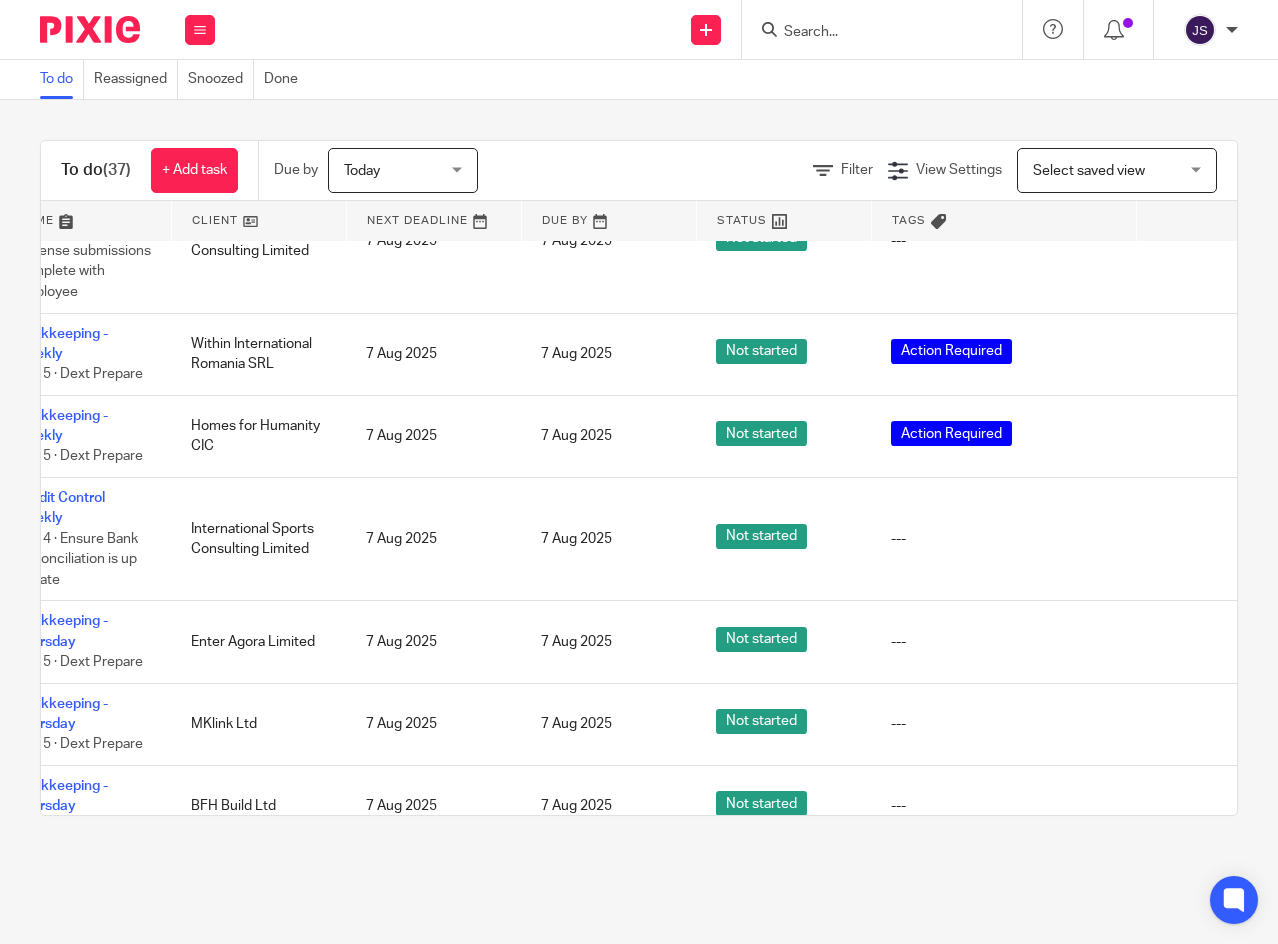 scroll, scrollTop: 1900, scrollLeft: 32, axis: both 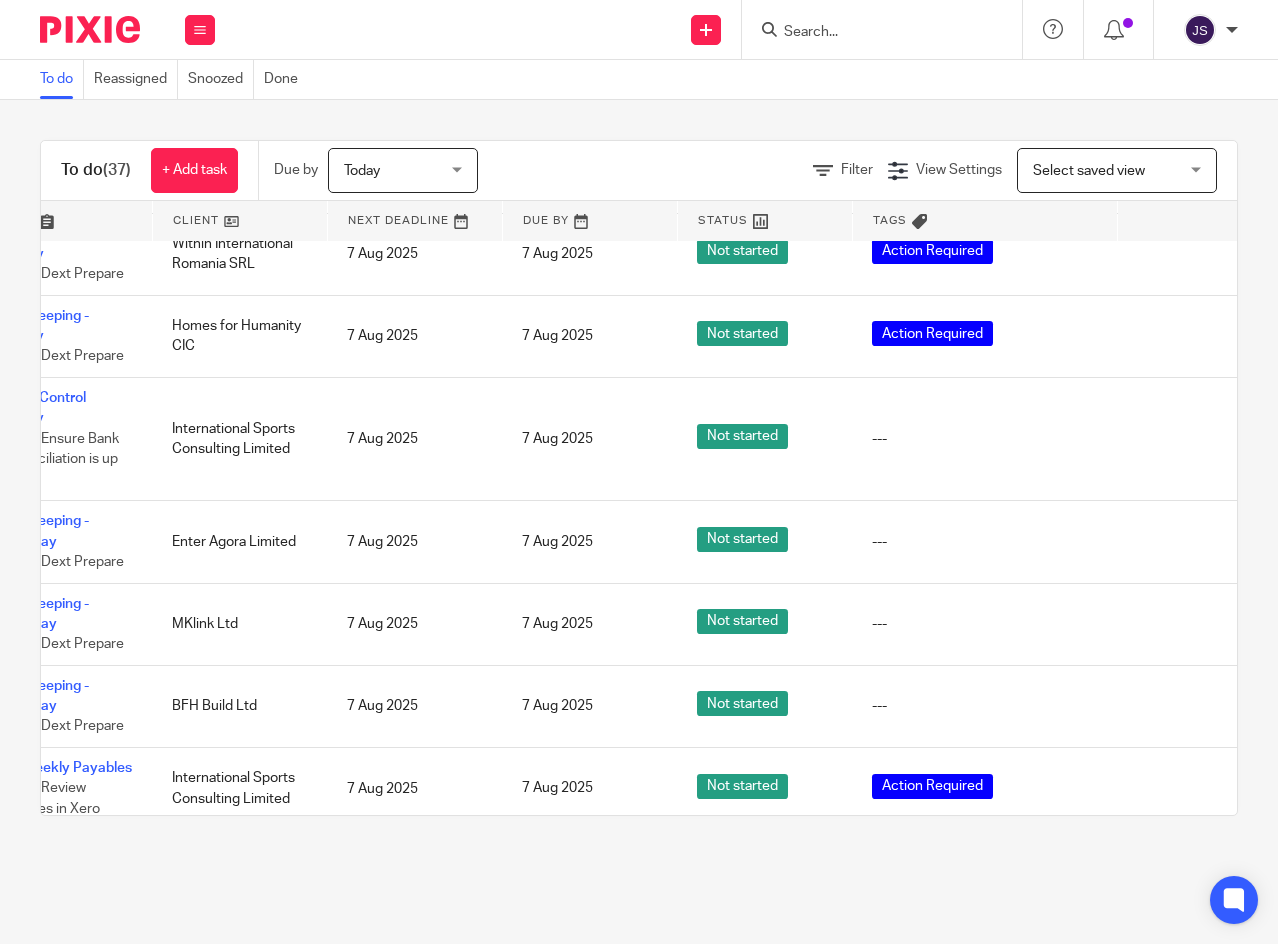 click at bounding box center (1162, 254) 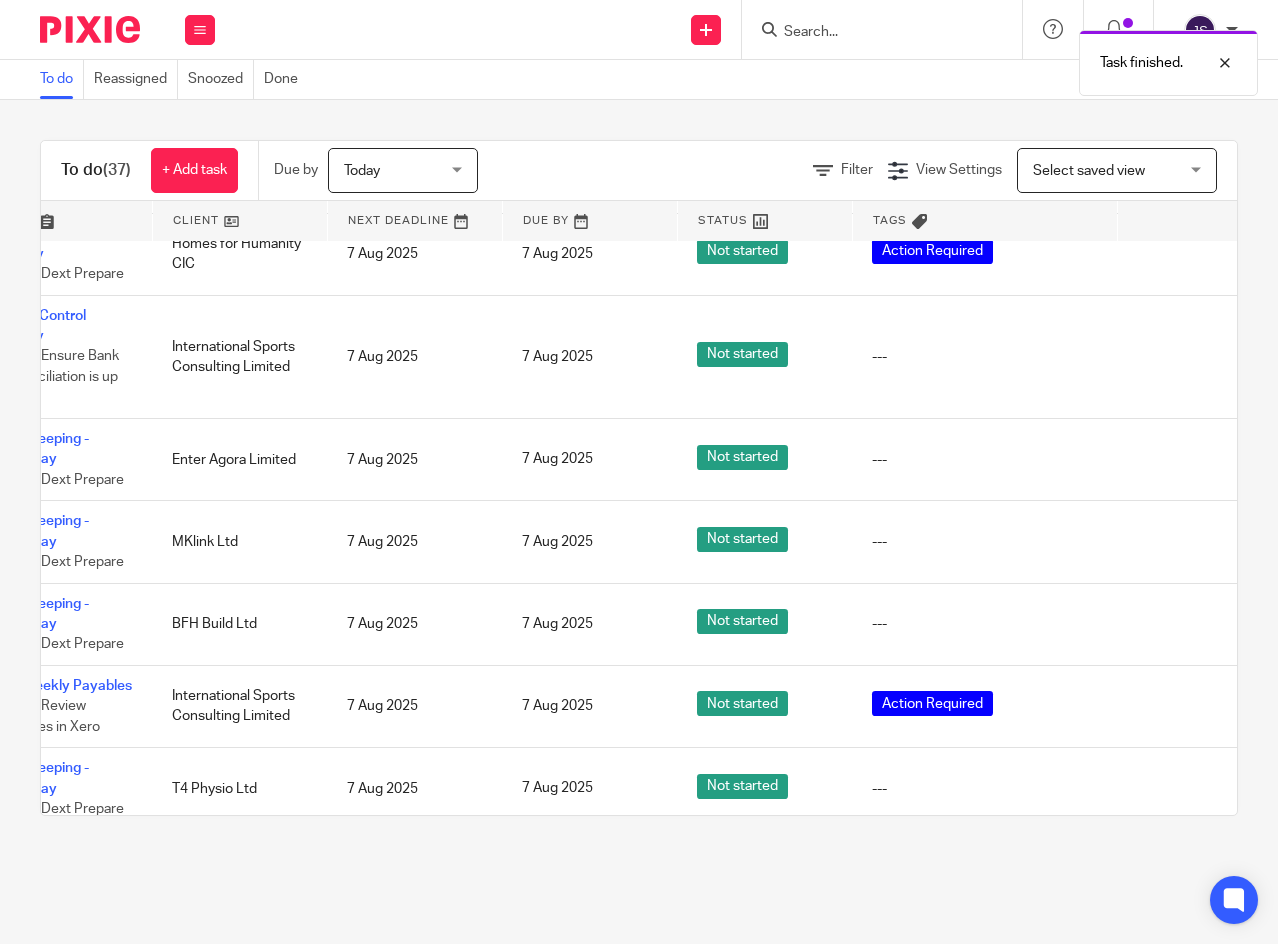scroll, scrollTop: 2000, scrollLeft: 50, axis: both 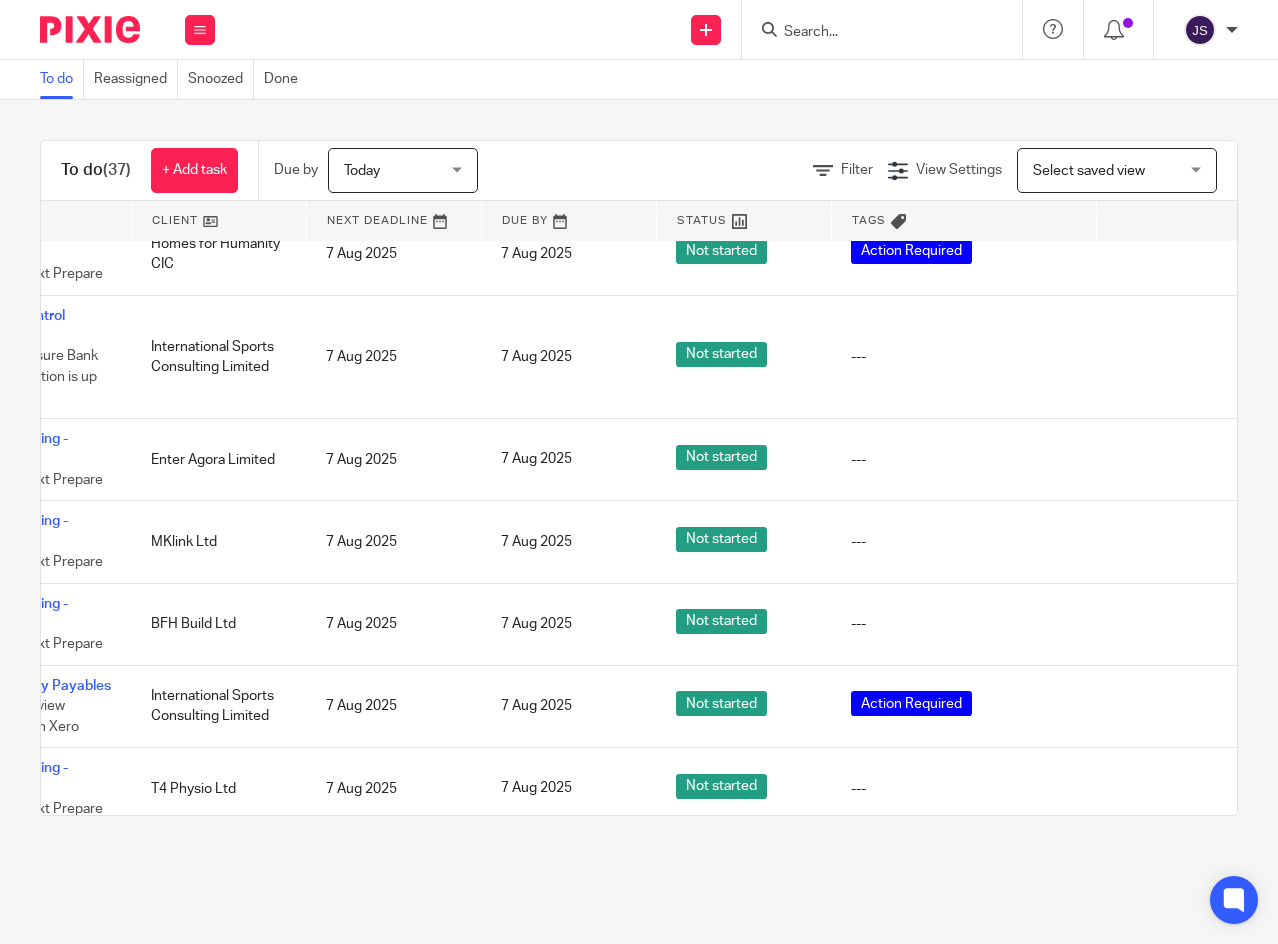 click at bounding box center [1141, 254] 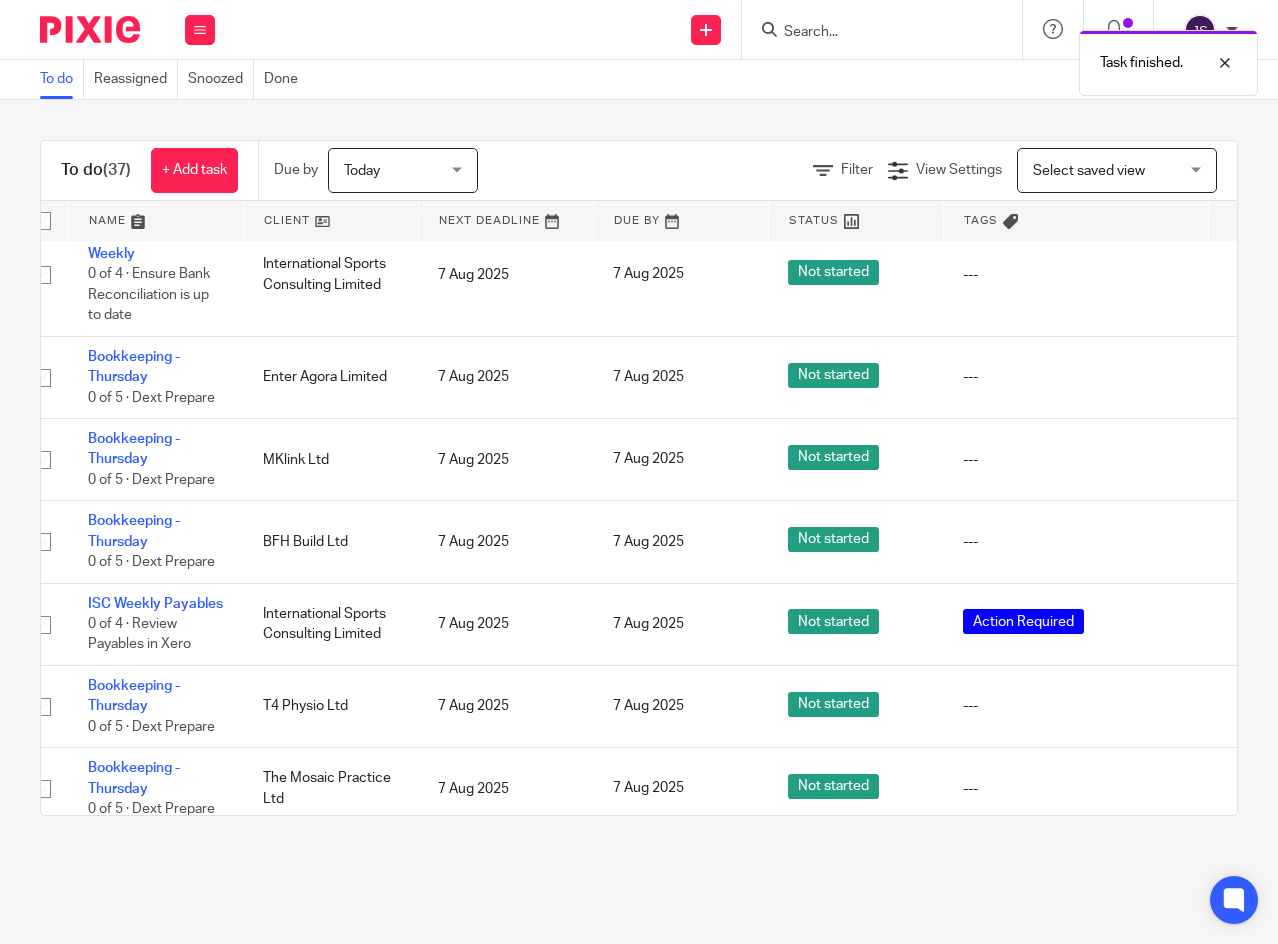 scroll, scrollTop: 2000, scrollLeft: 40, axis: both 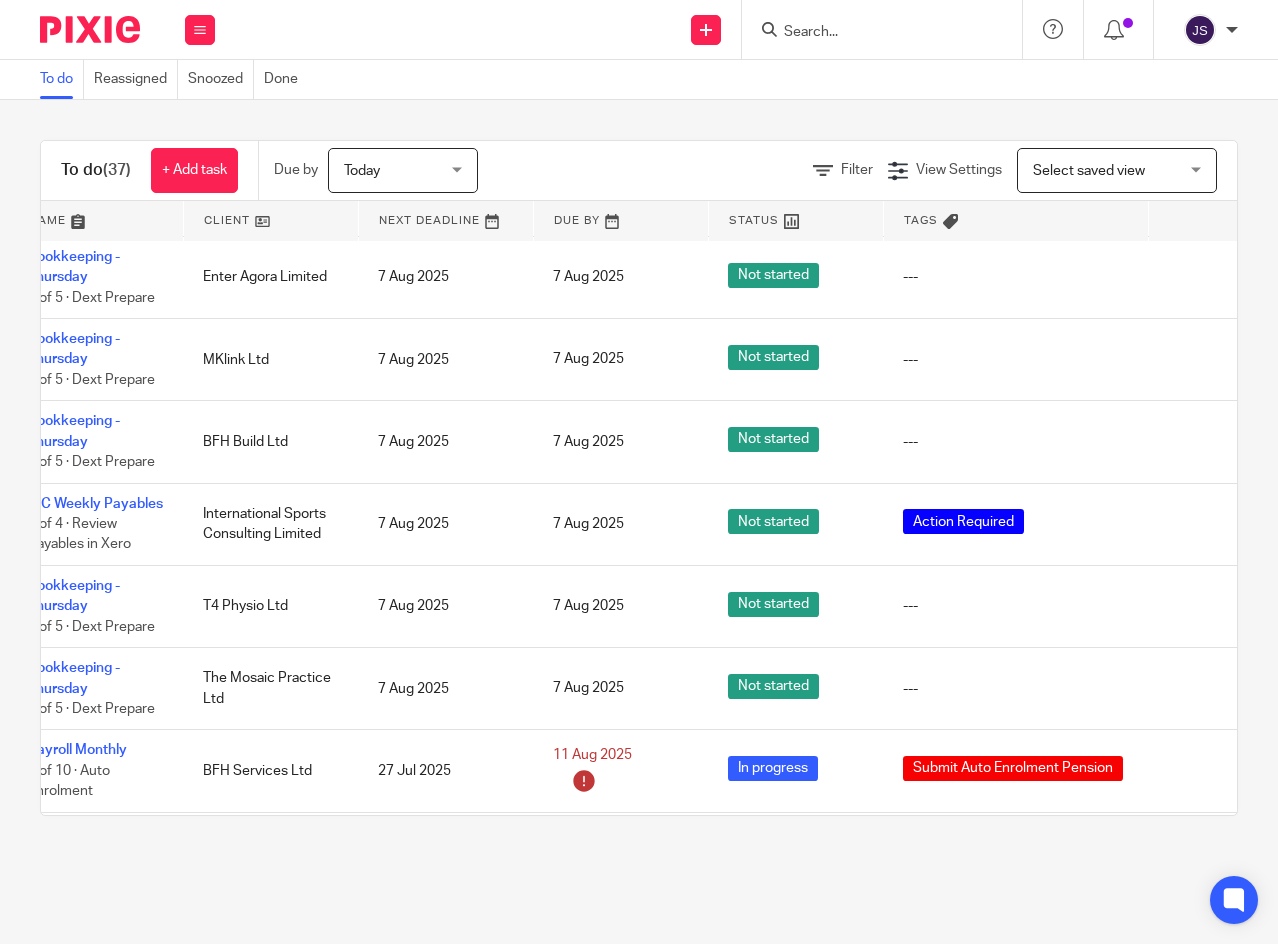 click at bounding box center [1193, 278] 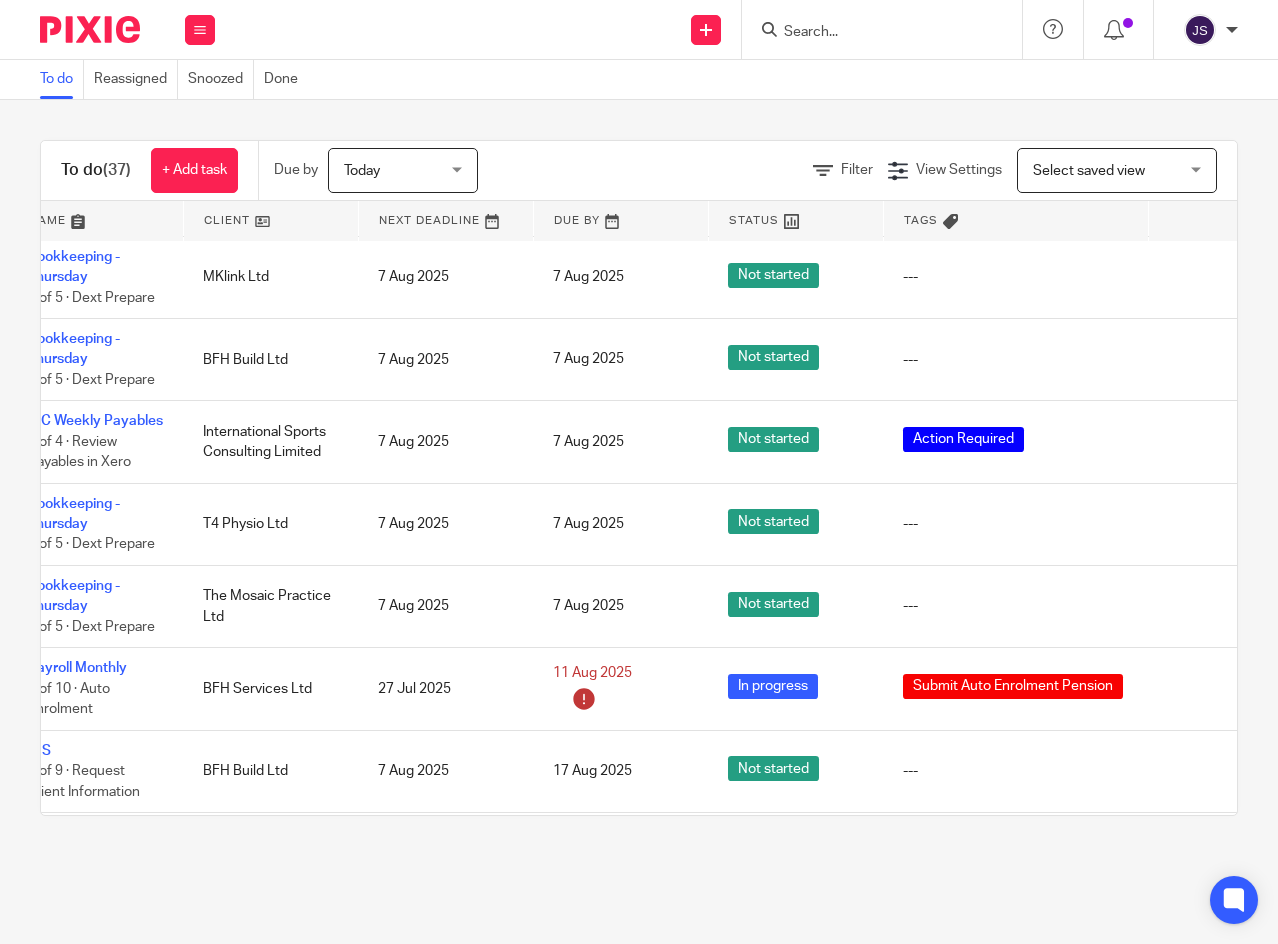 click at bounding box center [1193, 278] 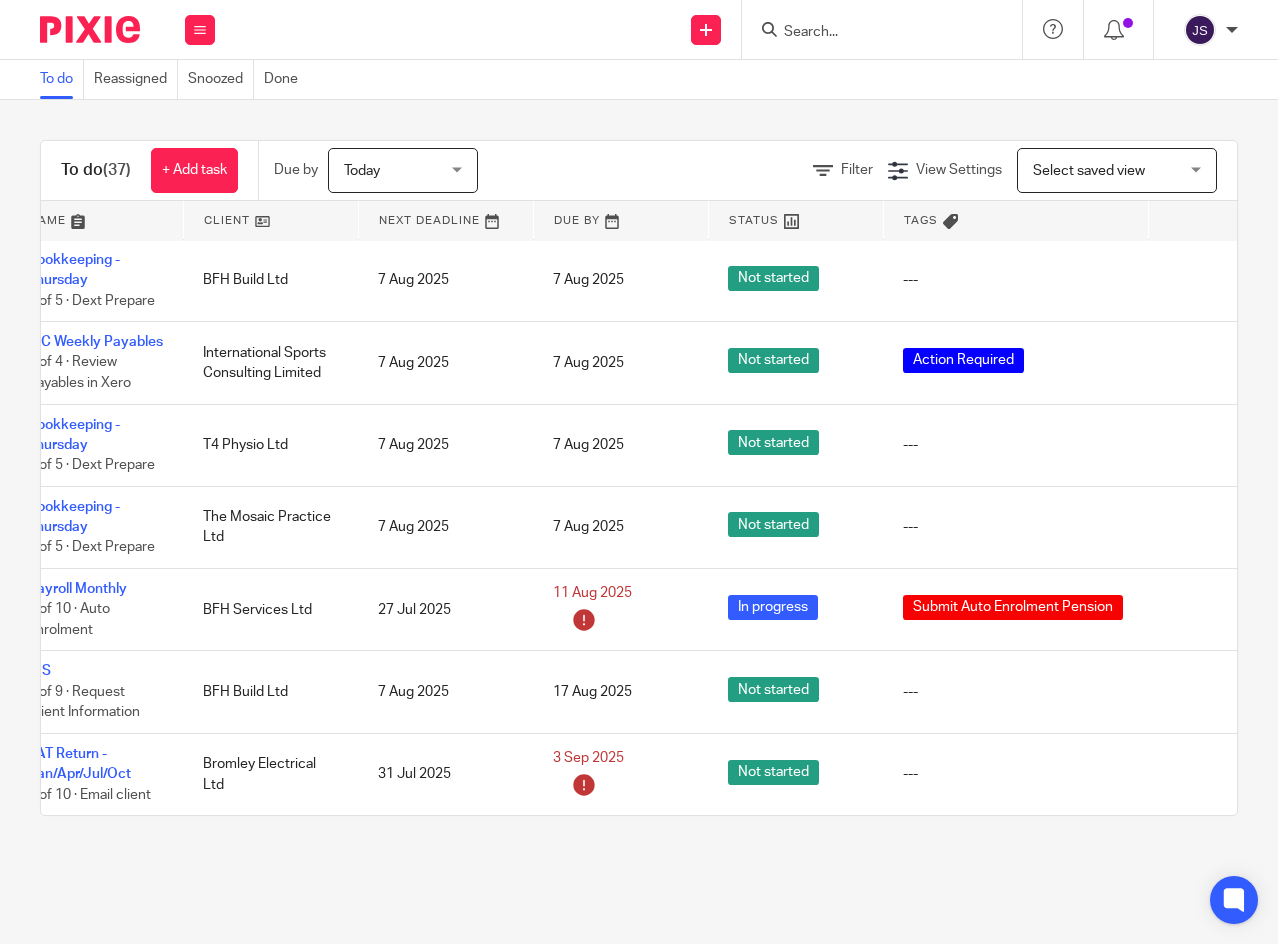 click at bounding box center [1193, 281] 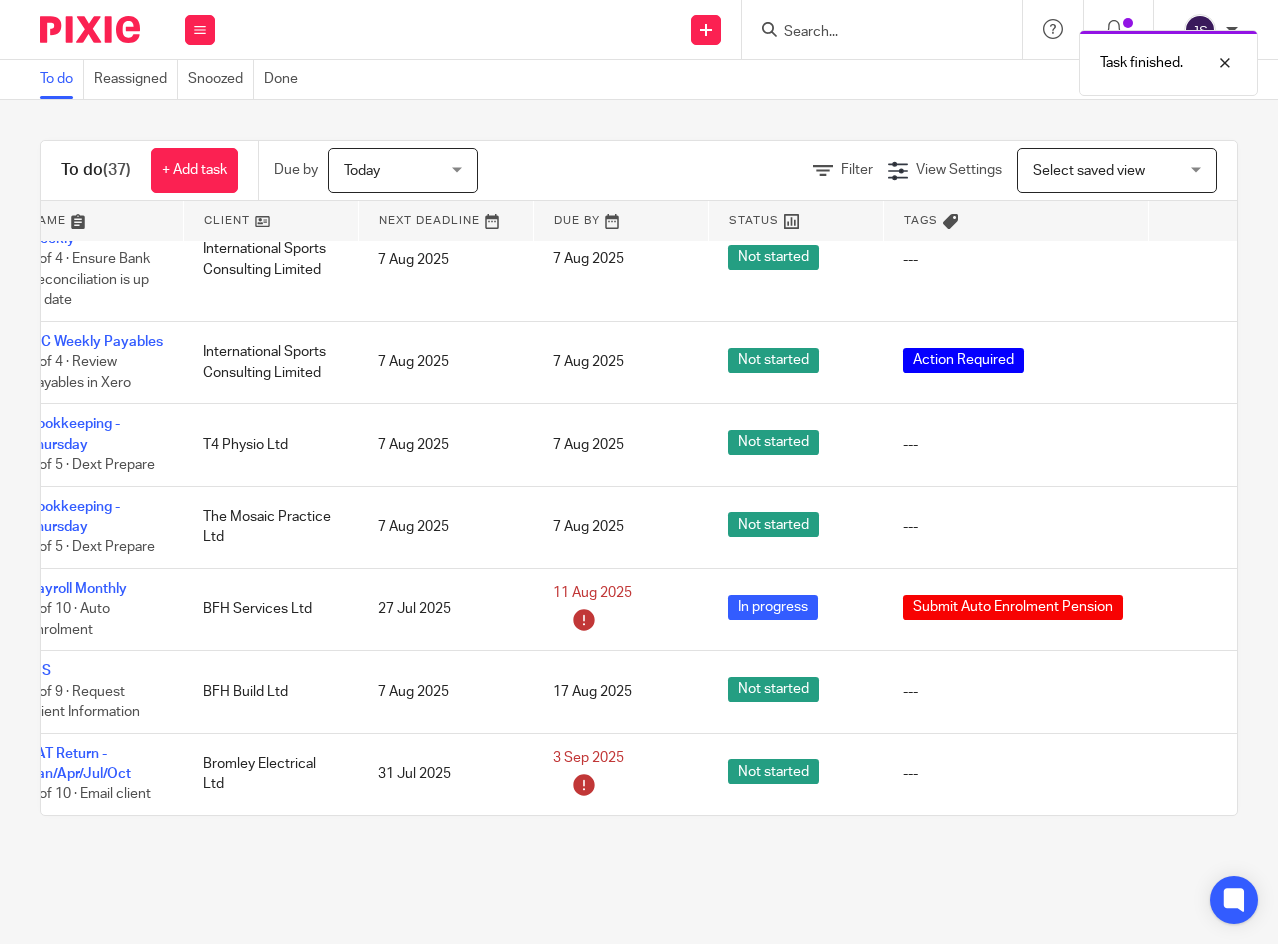 scroll, scrollTop: 2091, scrollLeft: 88, axis: both 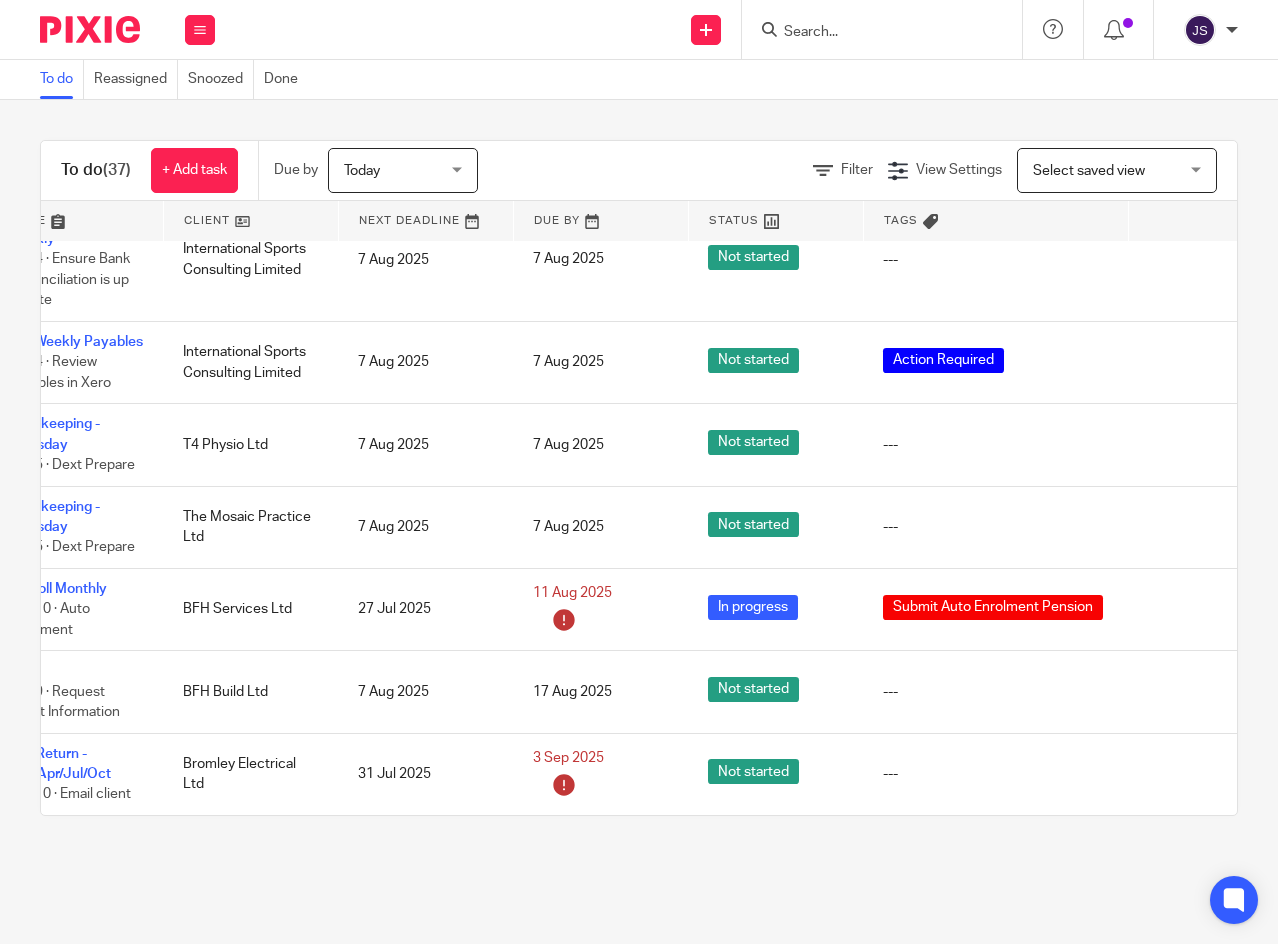 click at bounding box center [1173, 527] 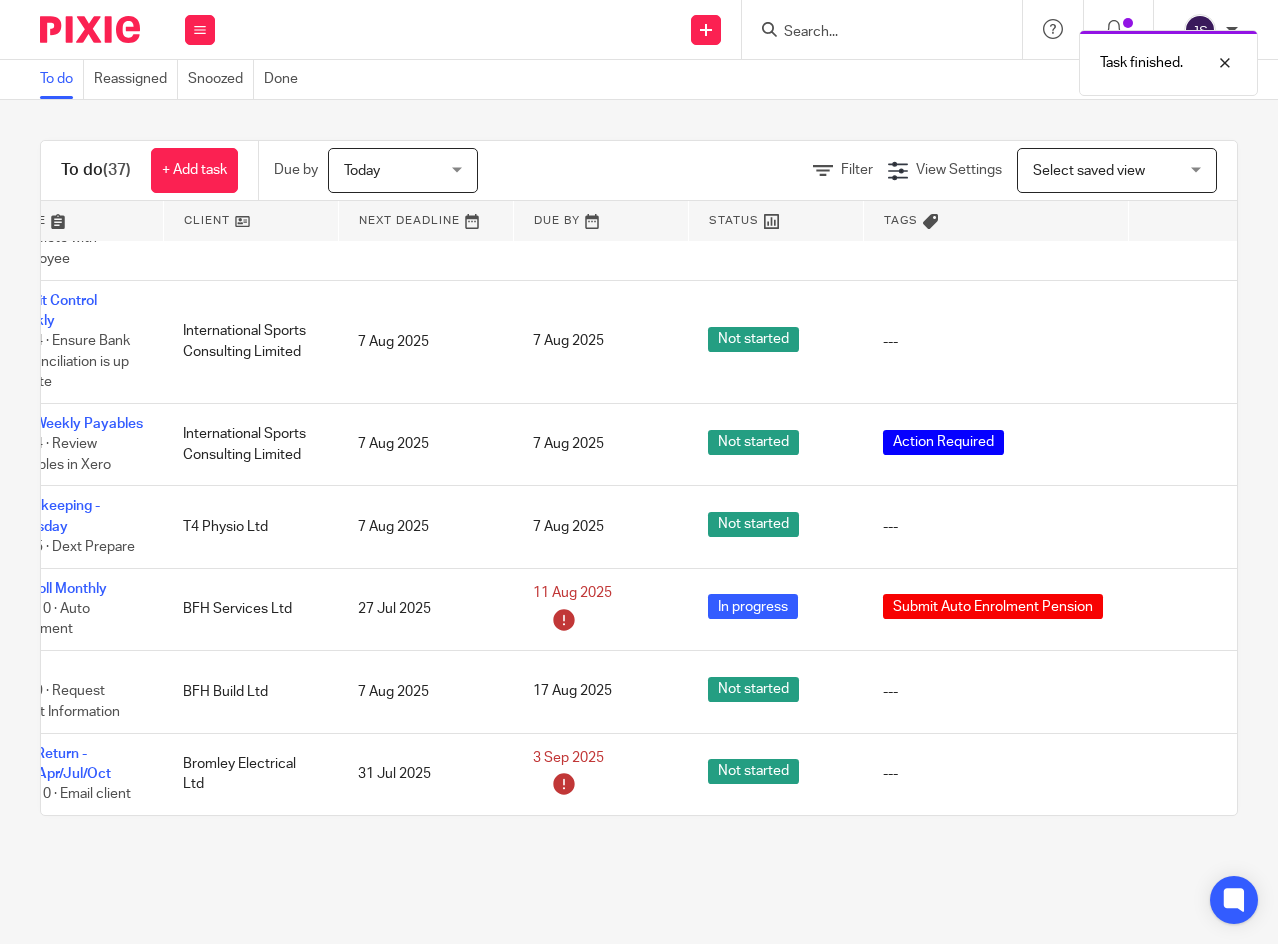 scroll, scrollTop: 2009, scrollLeft: 108, axis: both 